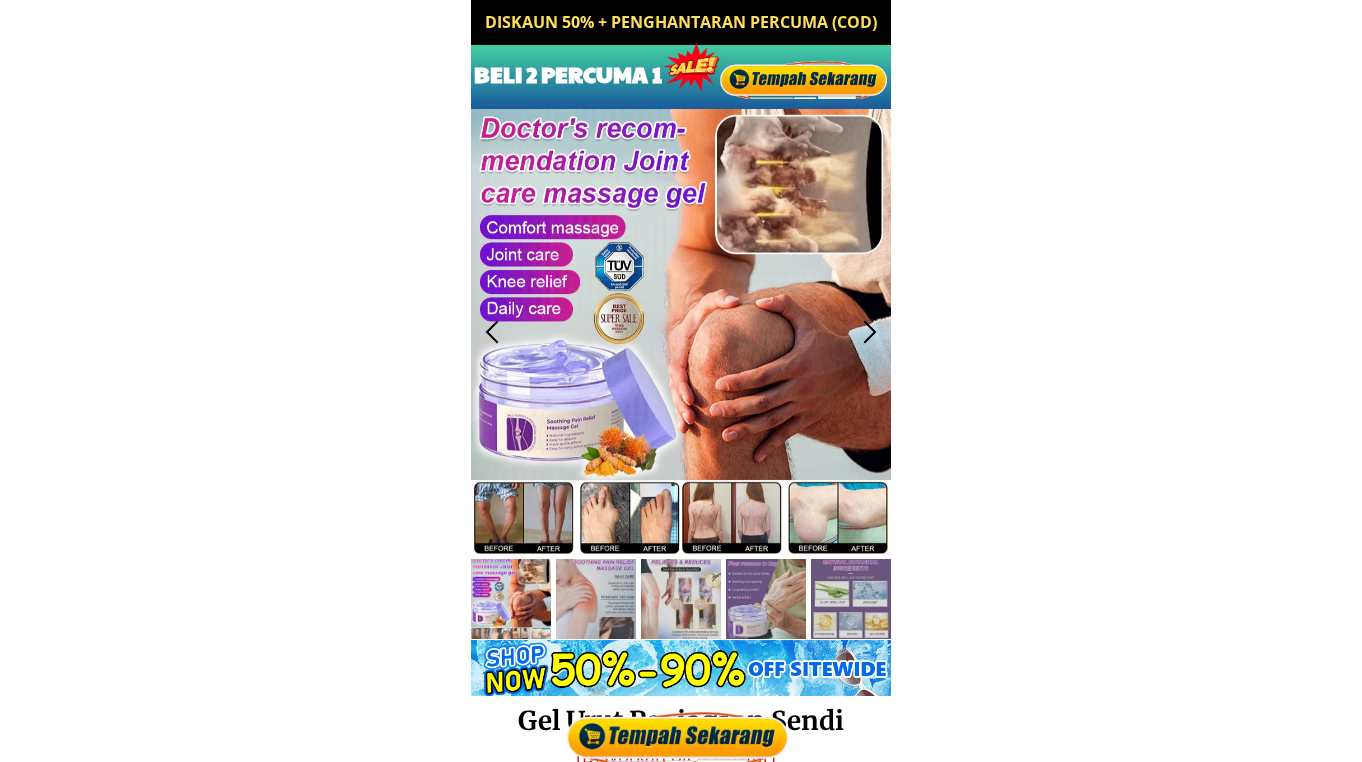 scroll, scrollTop: 0, scrollLeft: 0, axis: both 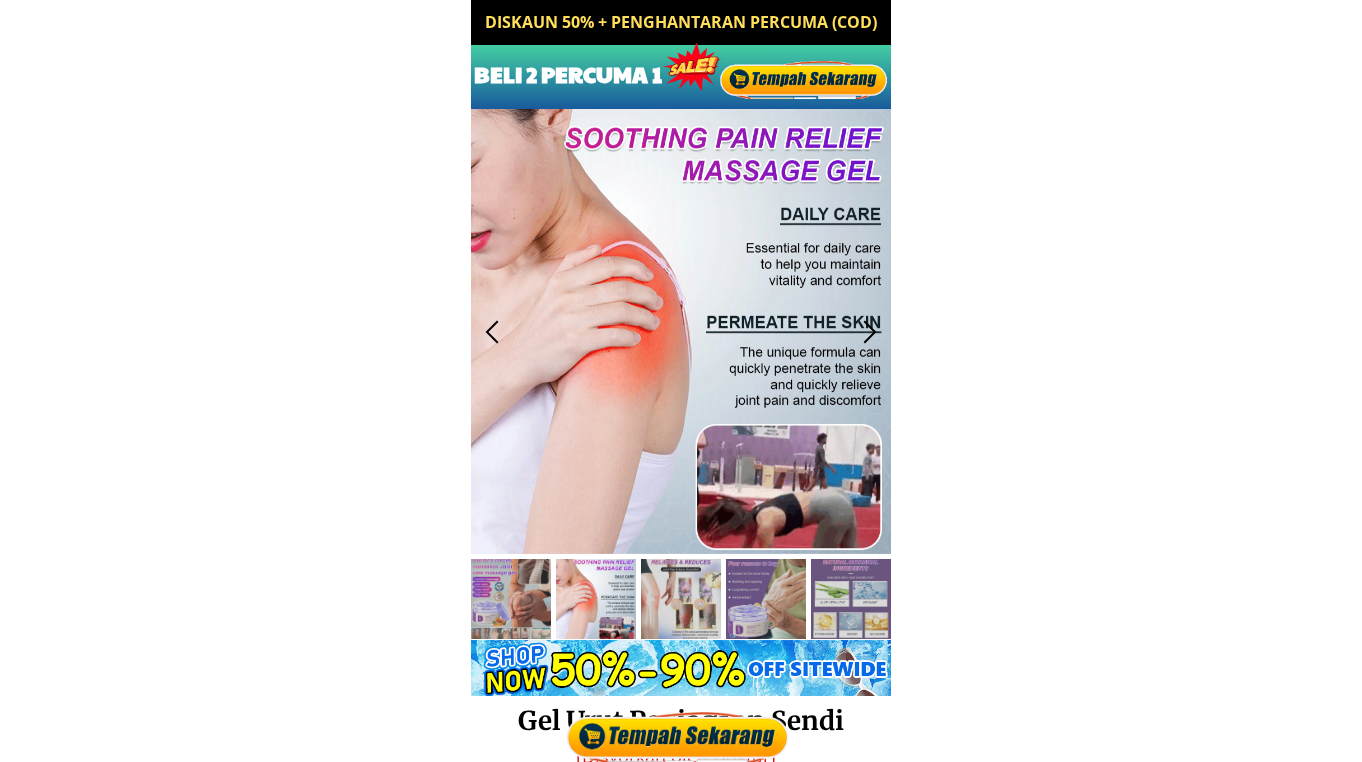 click at bounding box center [805, 78] 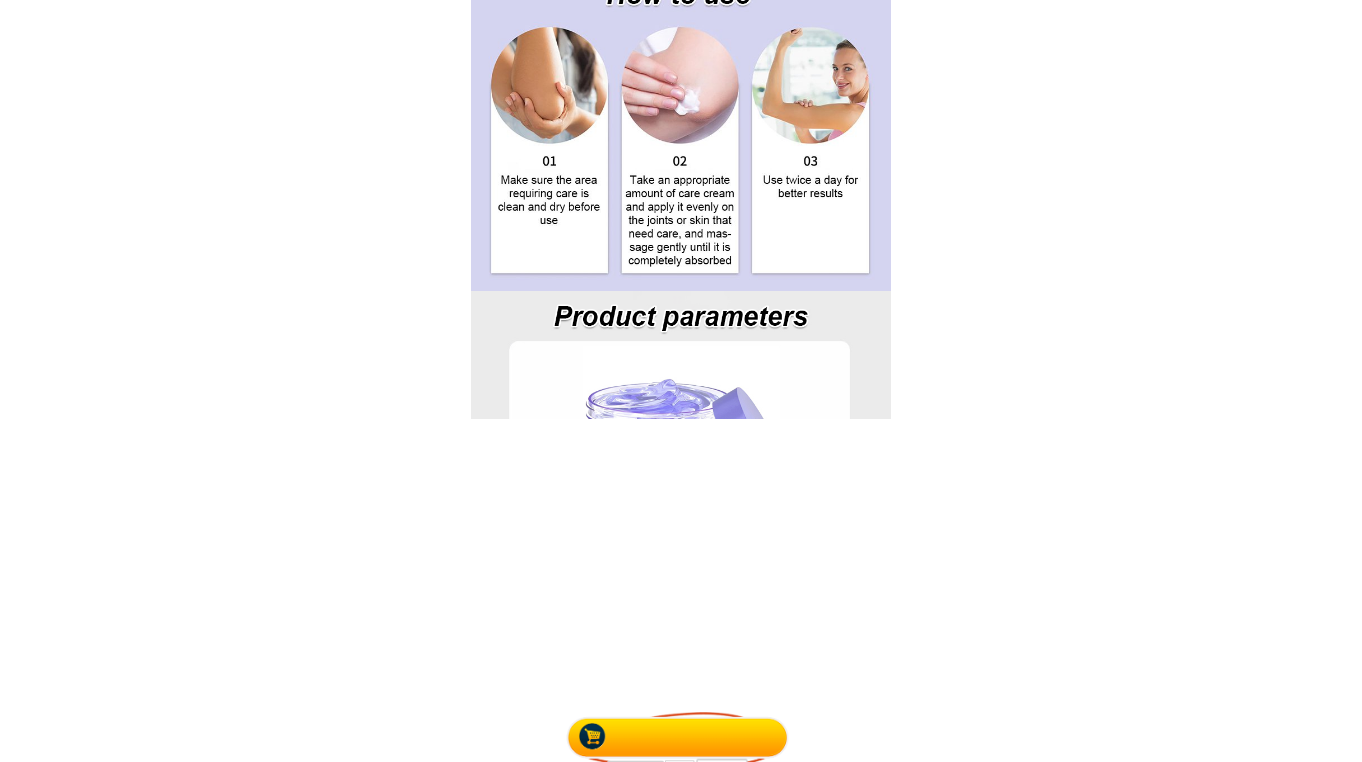 scroll, scrollTop: 9895, scrollLeft: 0, axis: vertical 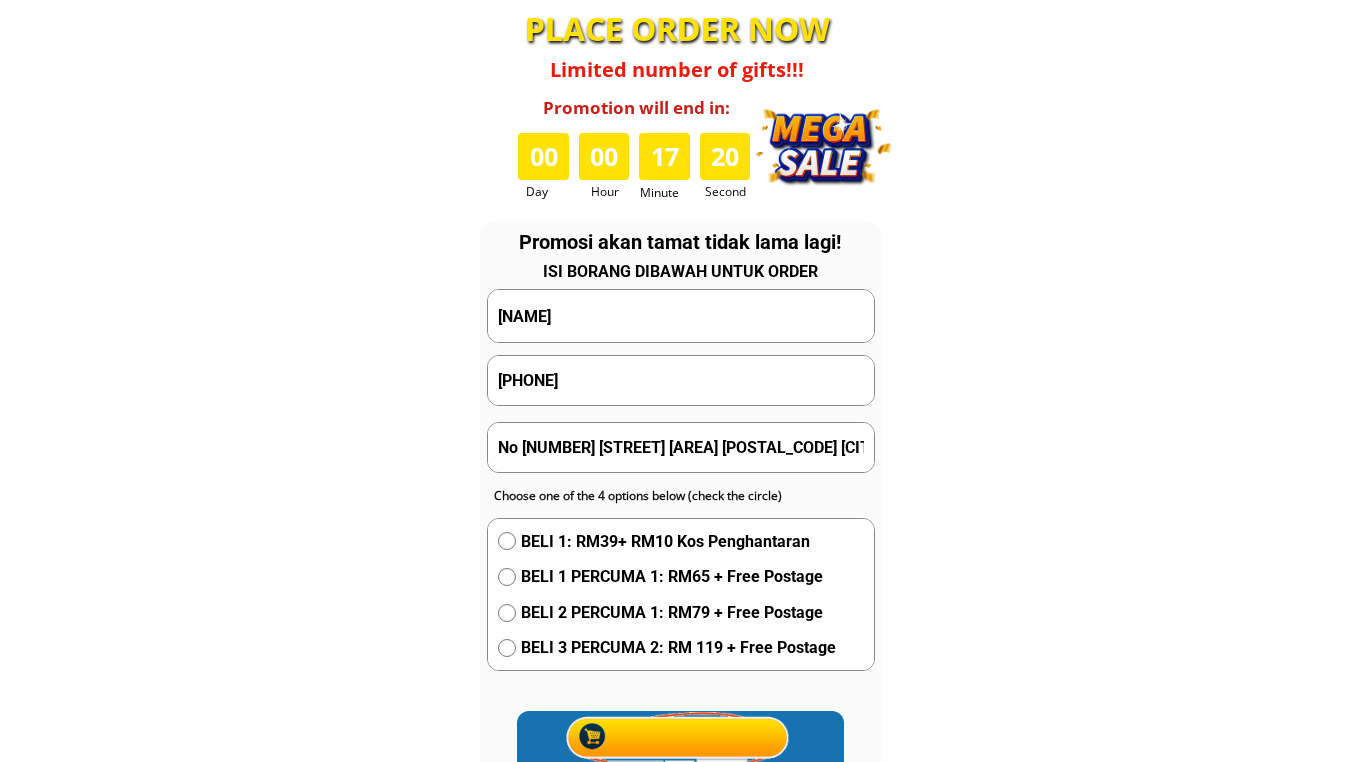 click on "[NAME]" at bounding box center (681, 315) 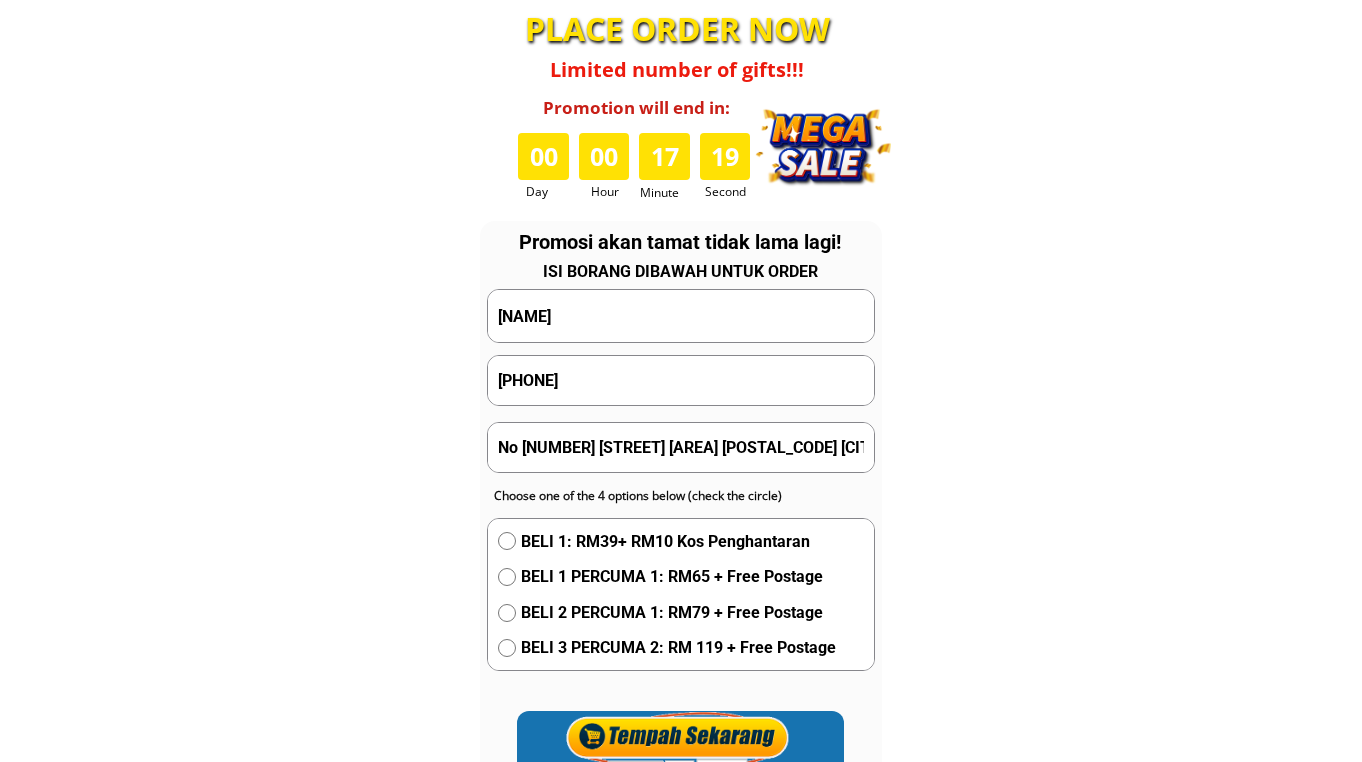 click on "[NAME]" at bounding box center (681, 315) 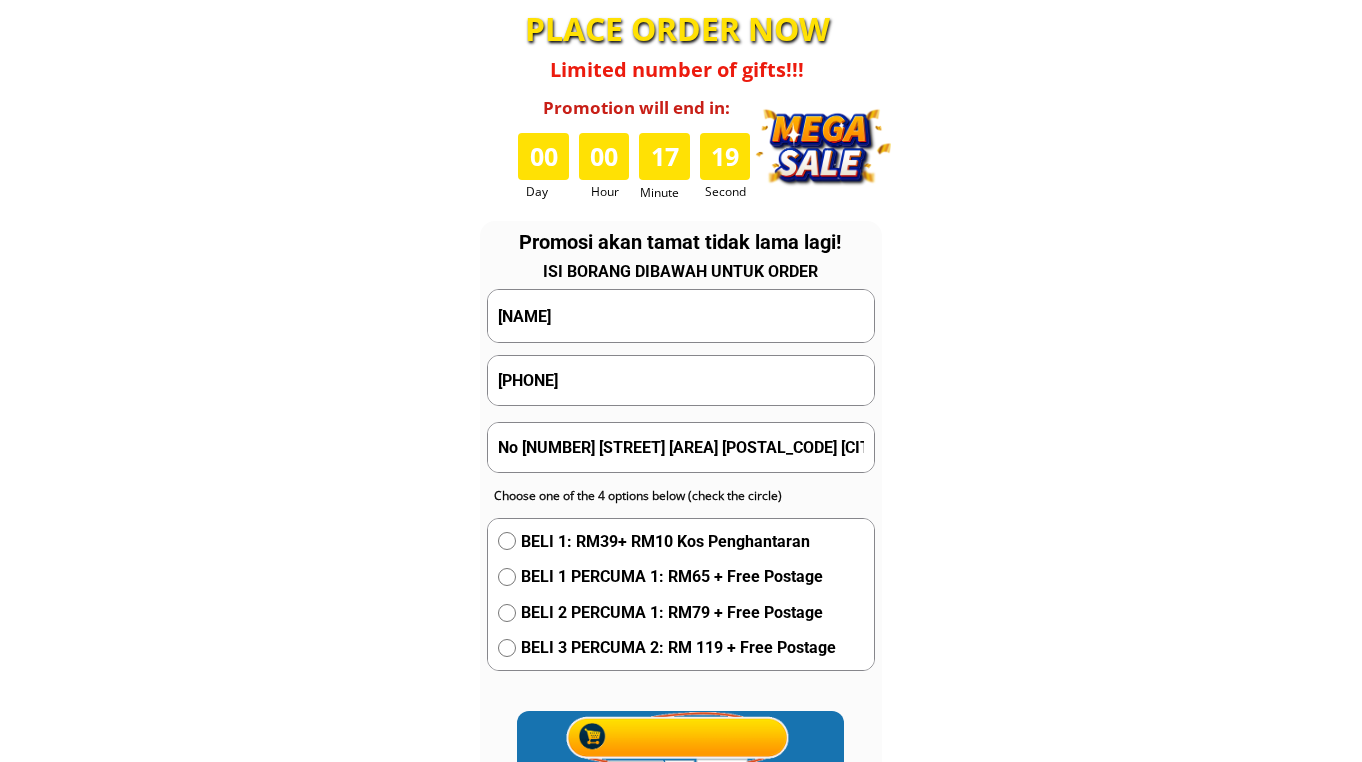 click on "[NAME]" at bounding box center (681, 315) 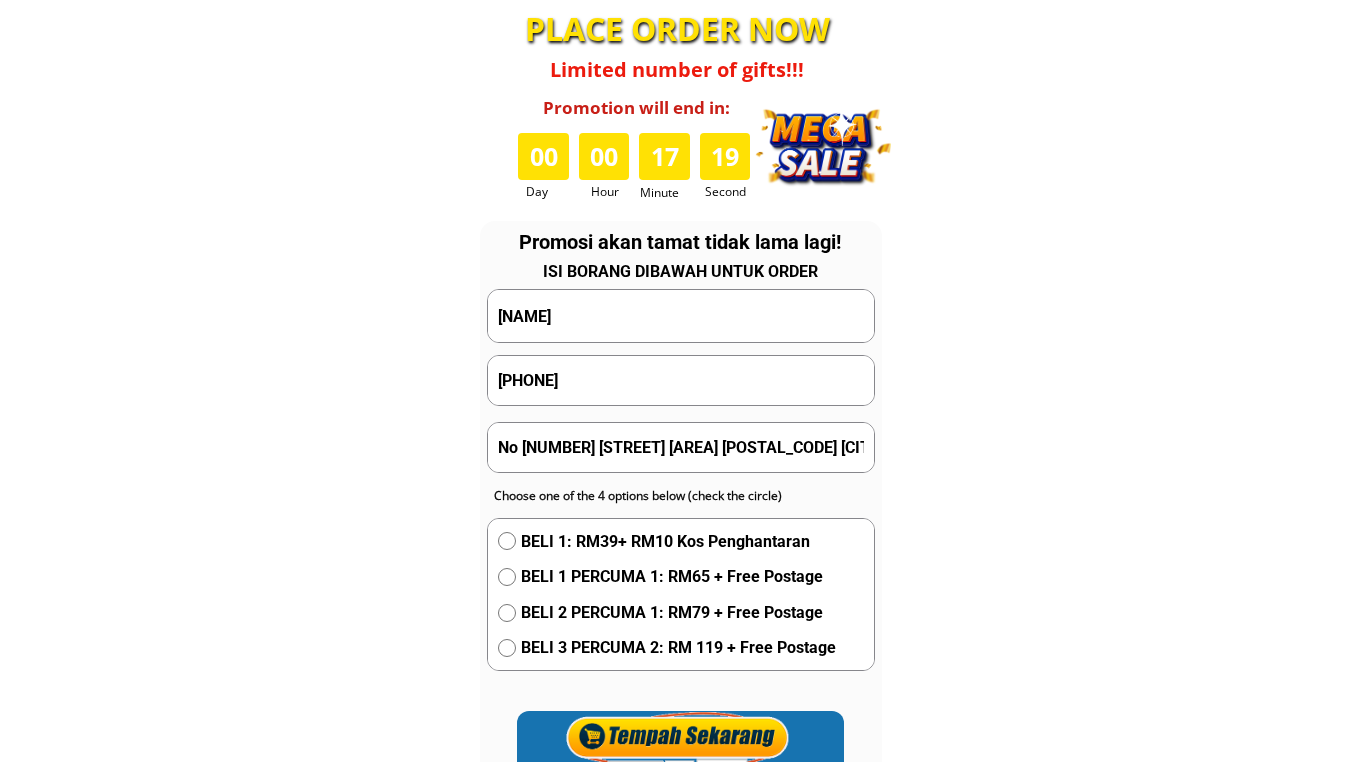 paste on "[FIRST] [LAST] [PHONE]" 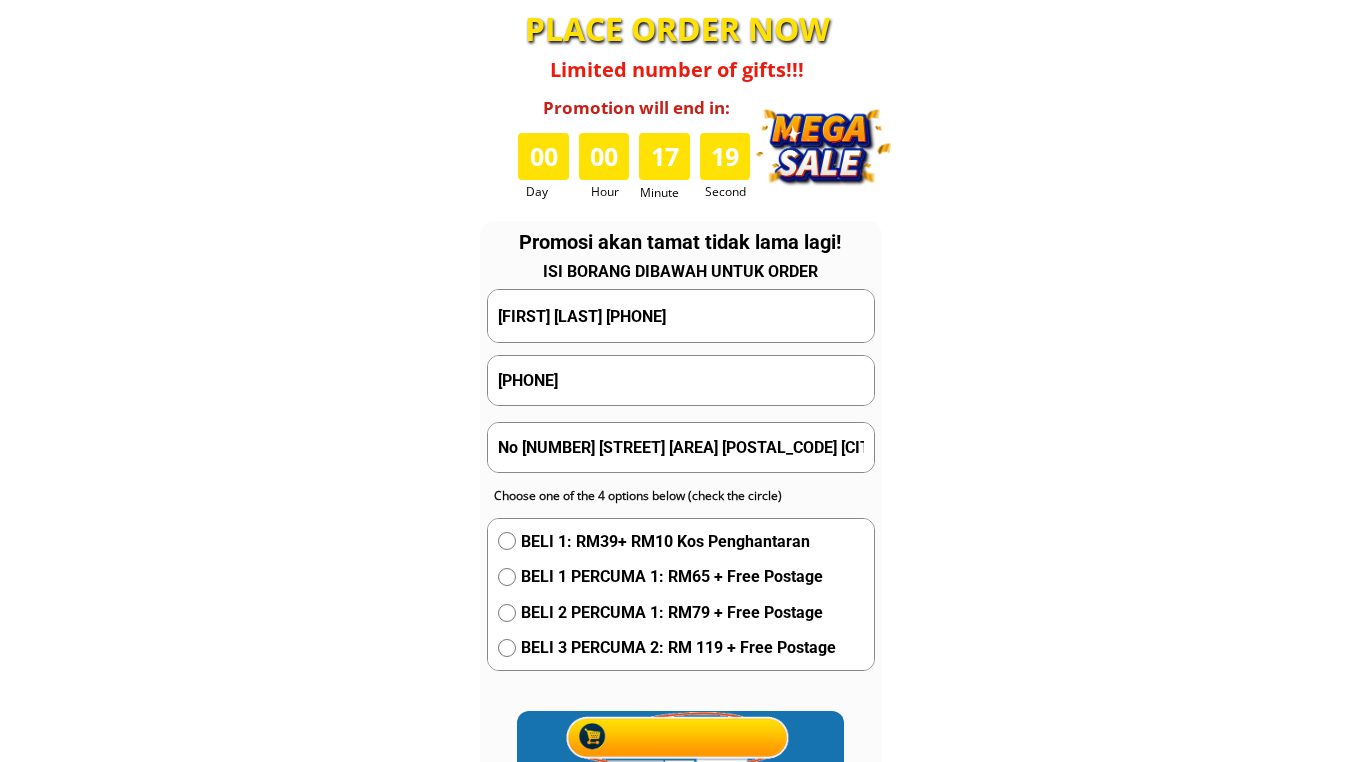 click on "[FIRST] [LAST] [PHONE]" at bounding box center (681, 315) 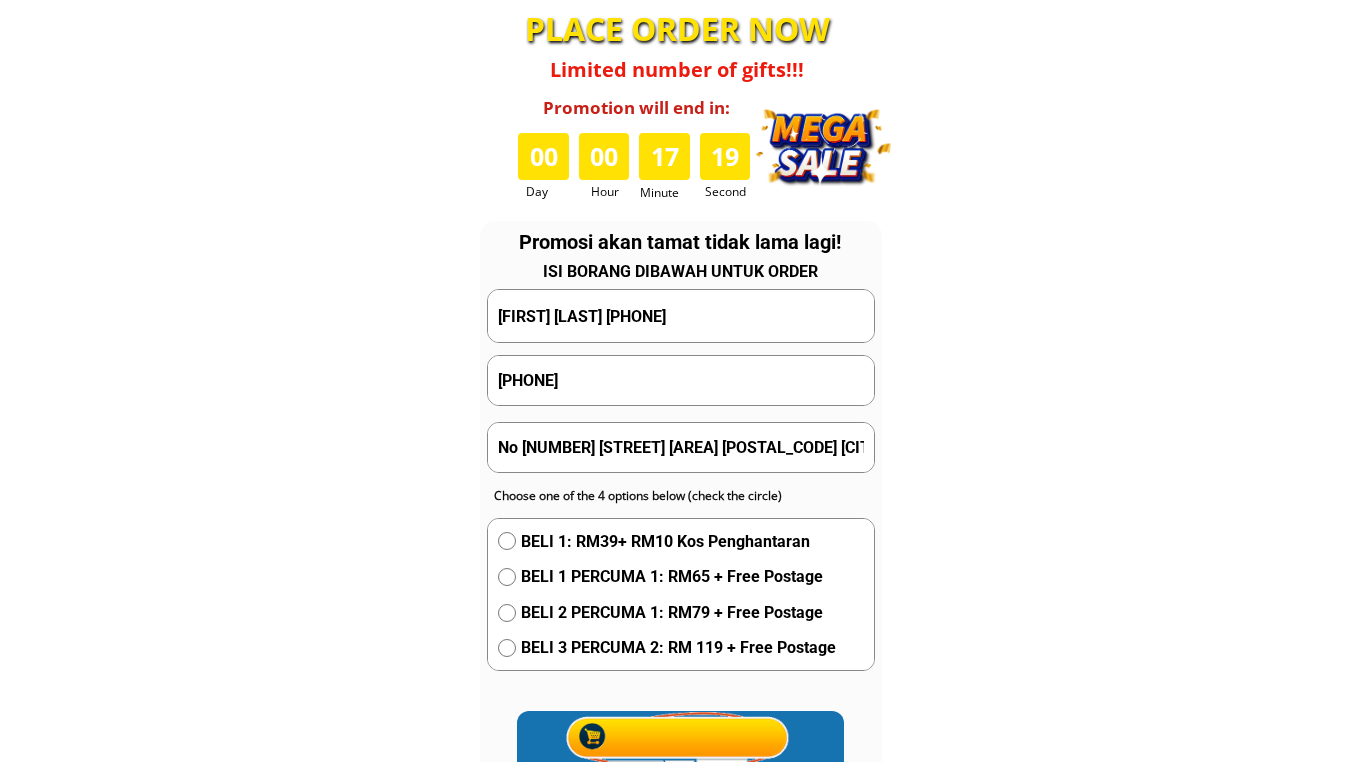click on "[FIRST] [LAST] [PHONE]" at bounding box center [681, 315] 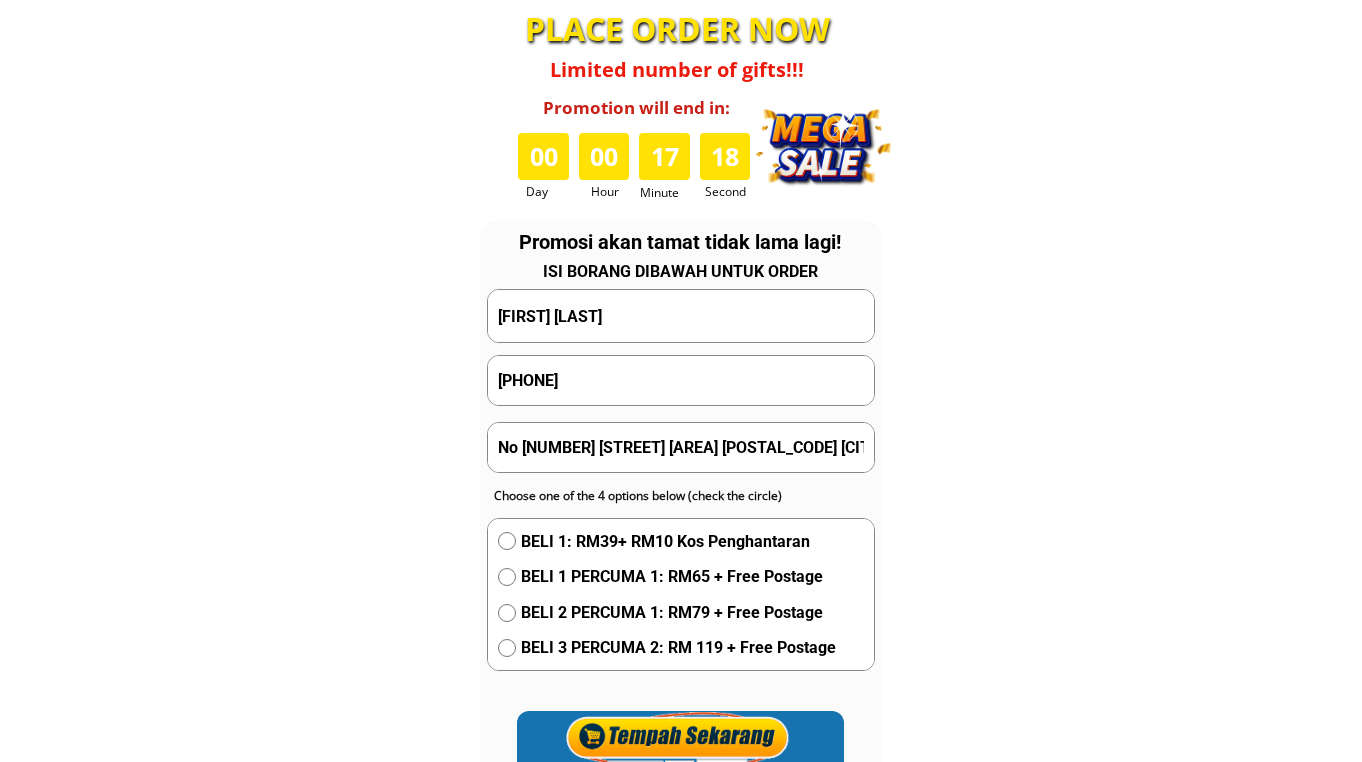type on "[FIRST] [LAST]" 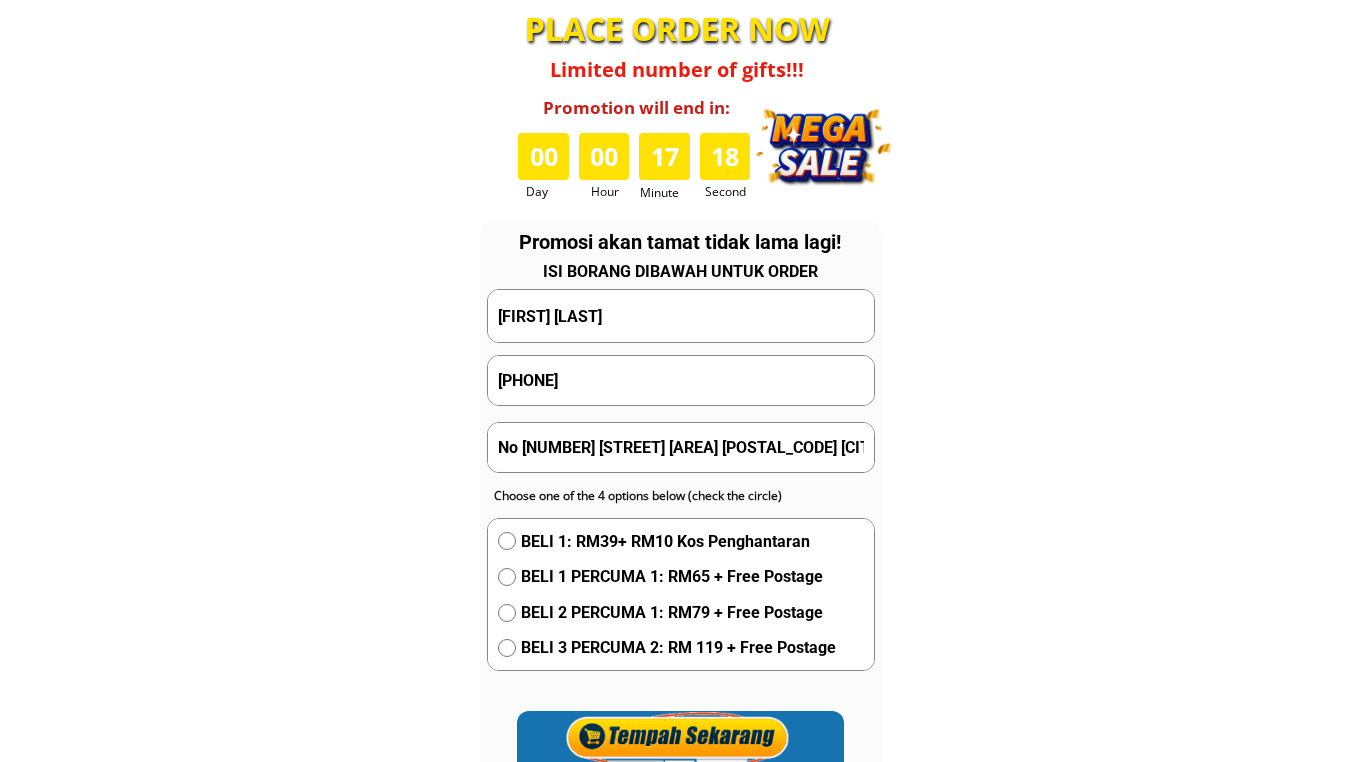 drag, startPoint x: 626, startPoint y: 384, endPoint x: 411, endPoint y: 387, distance: 215.02094 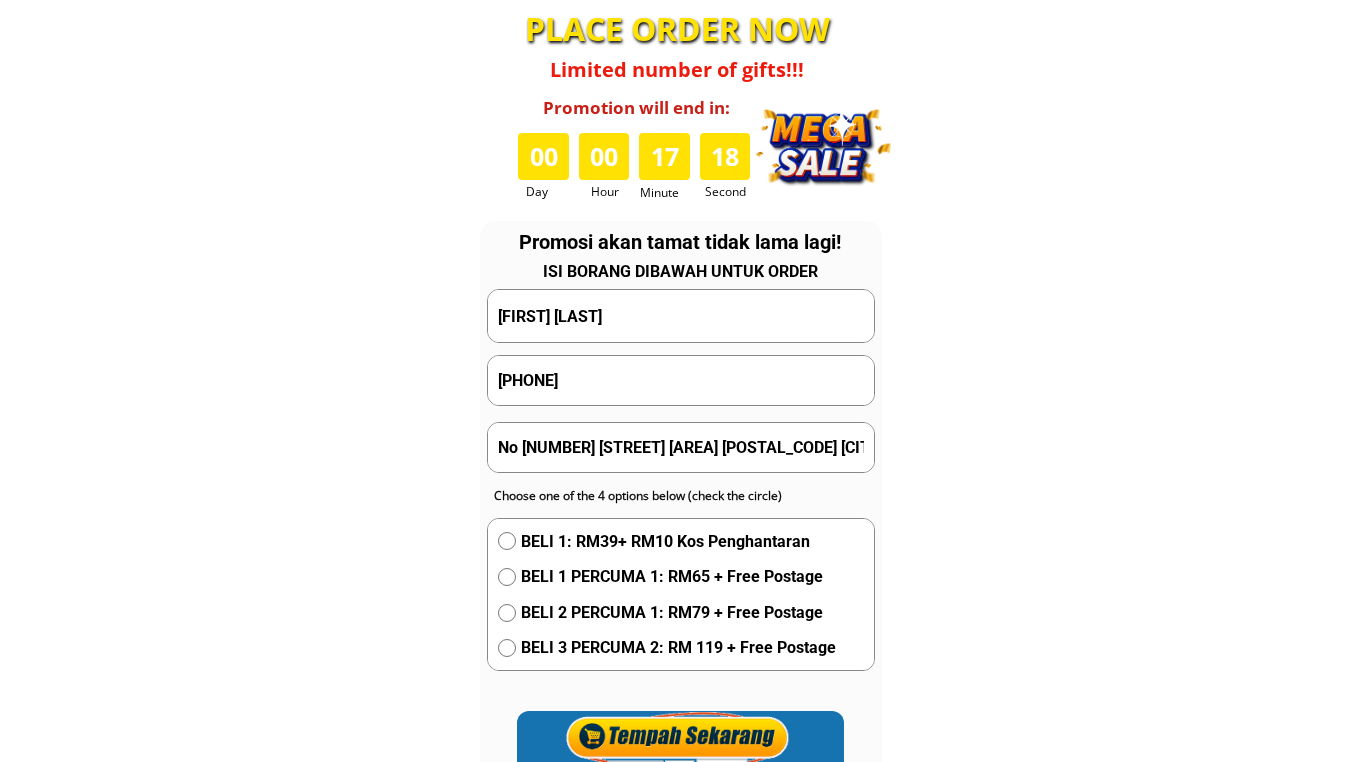 click on "Diskaun 50% + Penghantaran Percuma (COD) Beli 2 percuma 1 Gel Urut Penjagaan Sendi [Disyorkan oleh Doktor] Jangan biarkan sakit sendi menghalang anda! Meremajakan mobiliti anda dan nikmati kehidupan sepenuhnya PLACE ORDER NOW Limited number of gifts!!! 00 00 17 18 Promotion will end in: Day Hour Minute Second Promosi akan tamat tidak lama lagi! ISI BORANG DIBAWAH UNTUK ORDER Hantar Pesanan [FIRST] [LAST] [PHONE] No [NUMBER] [STREET] [AREA] [POSTAL_CODE] [CITY] BELI 1: RM39+ RM10 Kos Penghantaran BELI 1 PERCUMA 1: RM65 + Free Postage BELI 2 PERCUMA 1: RM79 + Free Postage BELI 3 PERCUMA 2: RM 119 + Free Postage Choose one of the 4 options below (check the circle) COD Cash On Delivery (COD) Sila pastikan maklumat anda betul sepenuhnya. Anda akan menerima barang dalam masa 2-7 hari (bergantung kepada kawasan/lokasi), penghantaran dari [CITY]" at bounding box center (681, -3162) 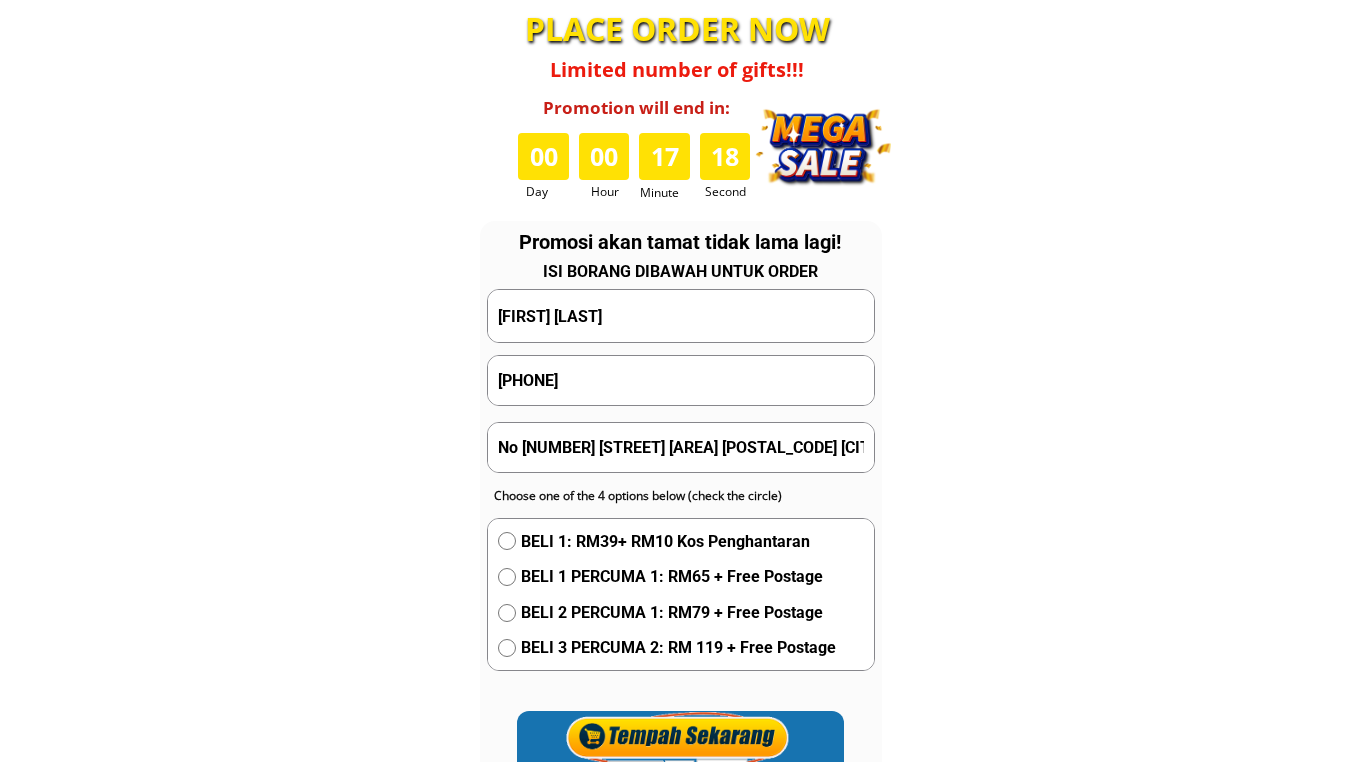 paste on "[PHONE]" 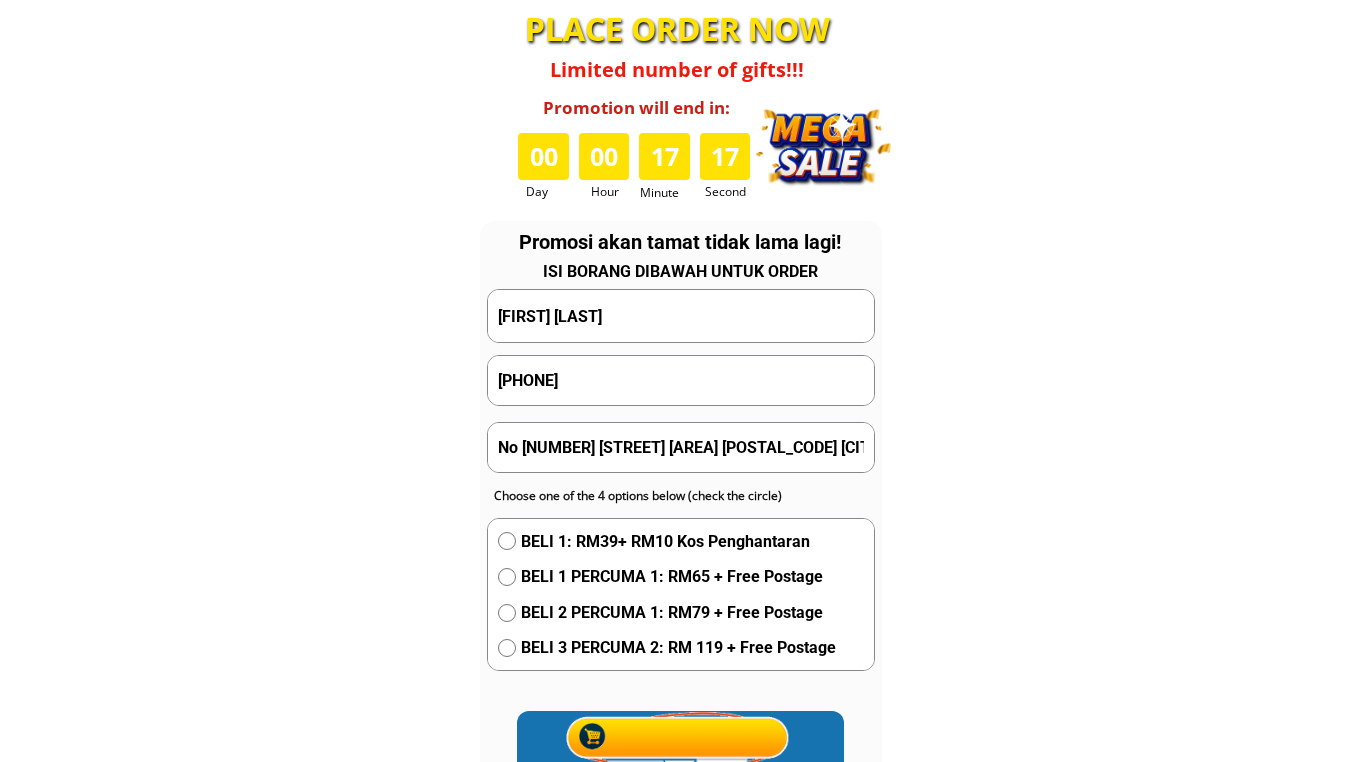 type on "[PHONE]" 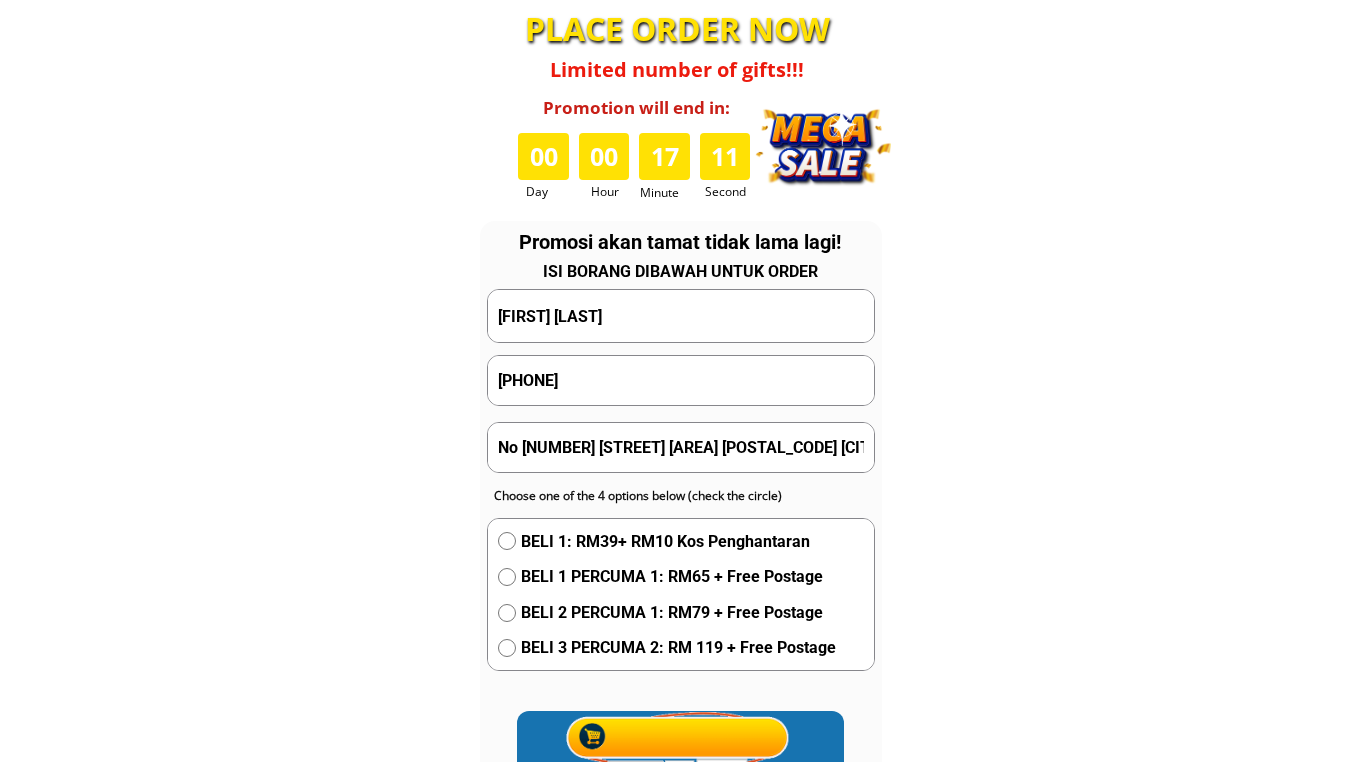 click on "No [NUMBER] [STREET] [AREA] [POSTAL_CODE] [CITY] [STATE]" at bounding box center (681, 447) 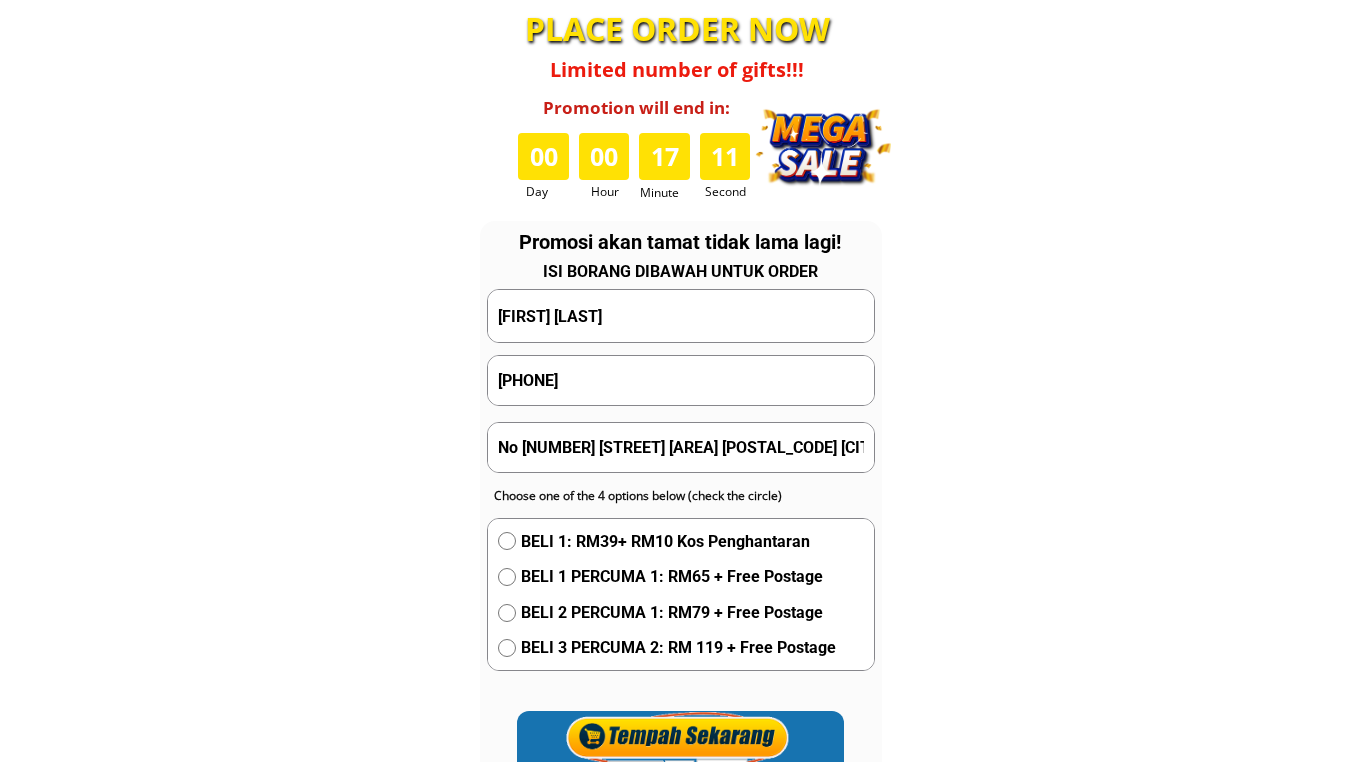 click on "No [NUMBER] [STREET] [AREA] [POSTAL_CODE] [CITY] [STATE]" at bounding box center [681, 447] 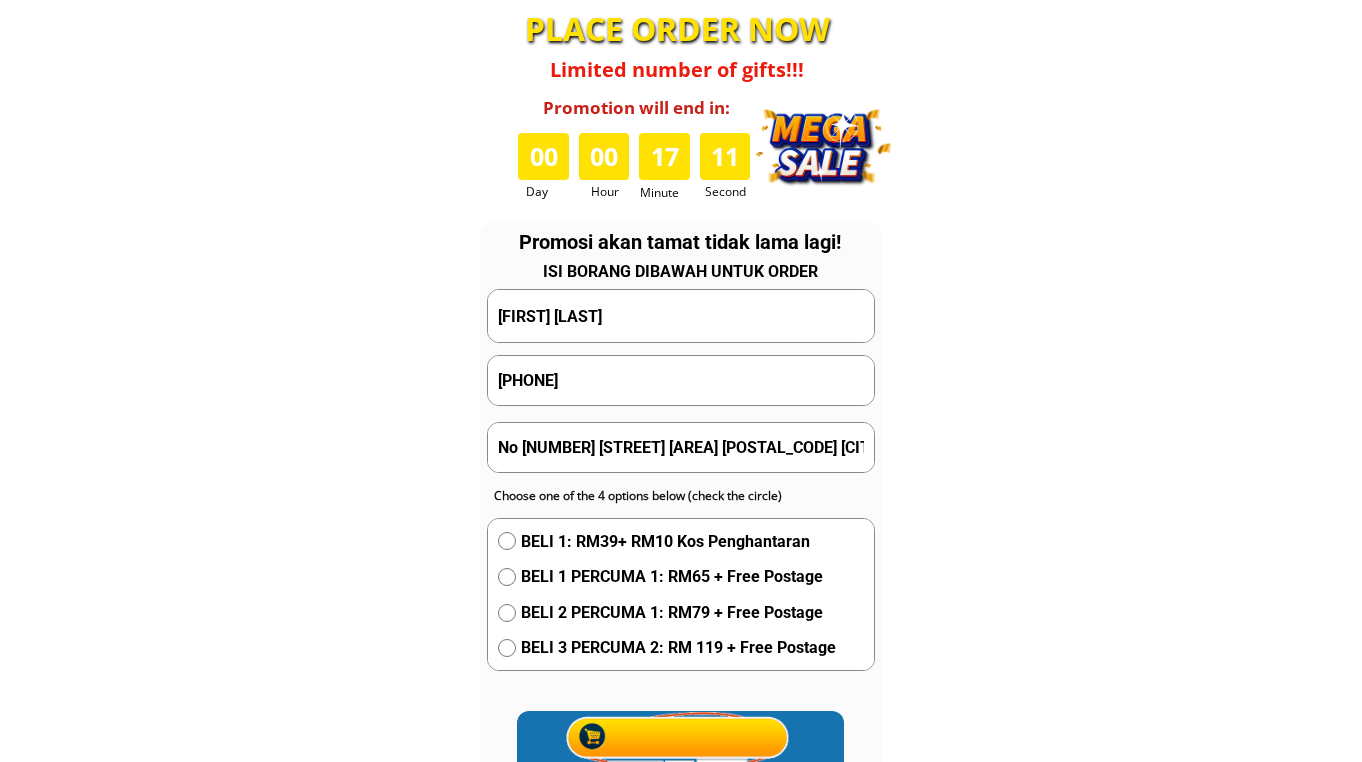 click on "No [NUMBER] [STREET] [AREA] [POSTAL_CODE] [CITY] [STATE]" at bounding box center (681, 447) 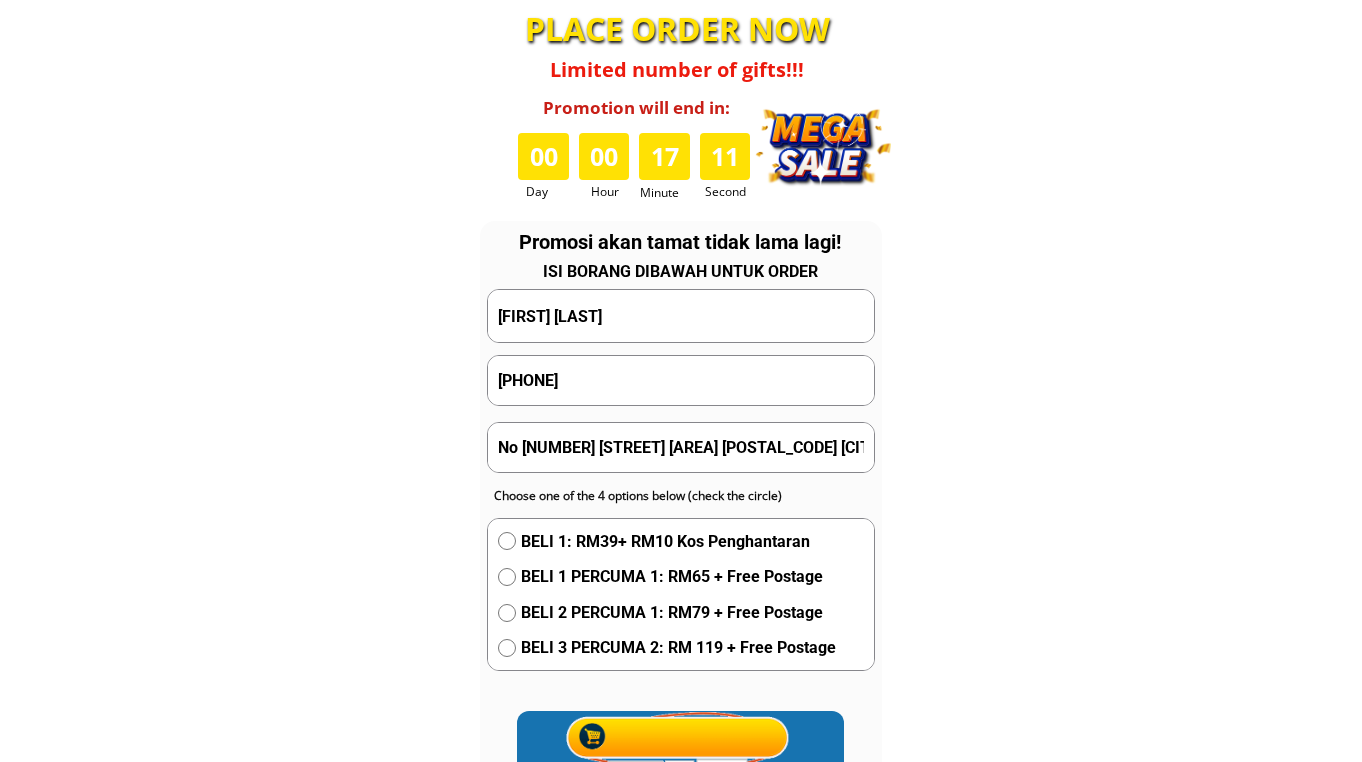 paste on "[STREET_NAME], [LOT_NUMBER] [AREA] [POSTAL_CODE] [CITY] [STATE]" 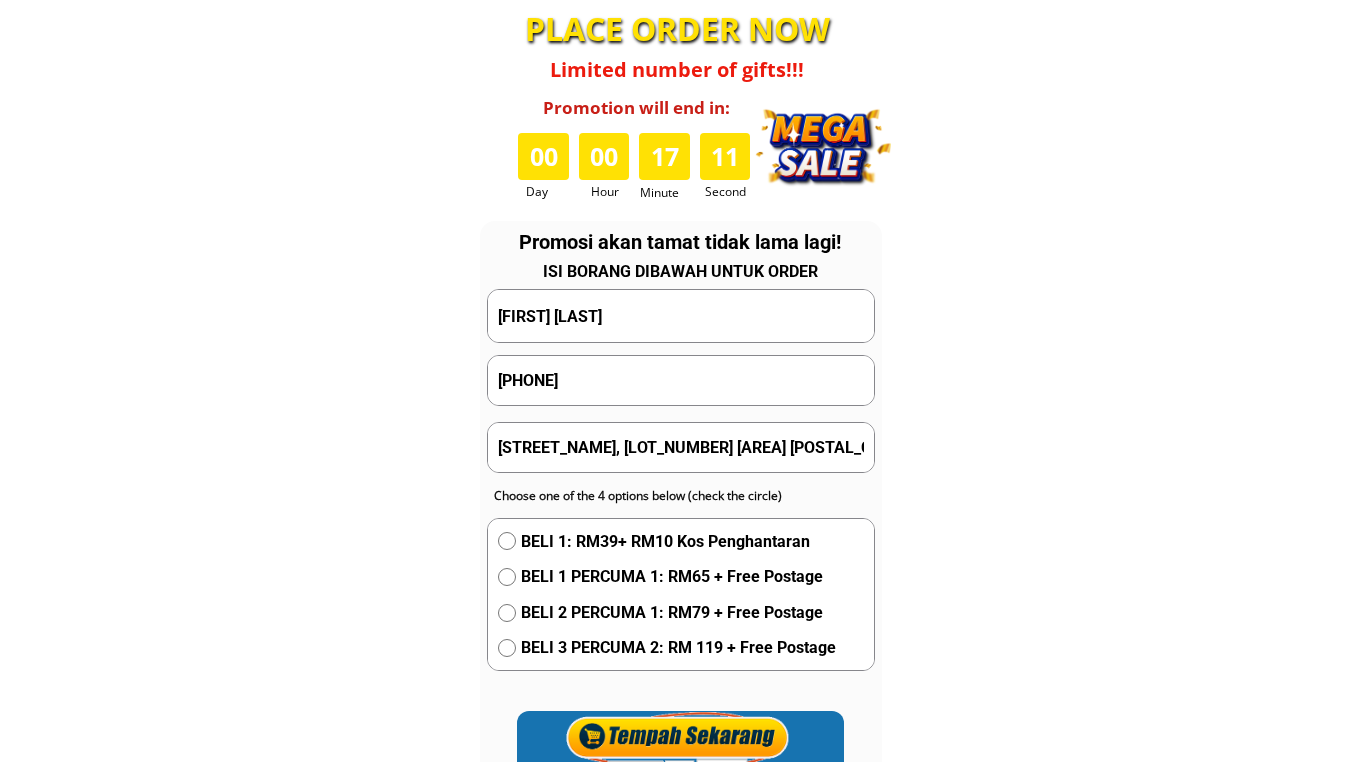 scroll, scrollTop: 0, scrollLeft: 83, axis: horizontal 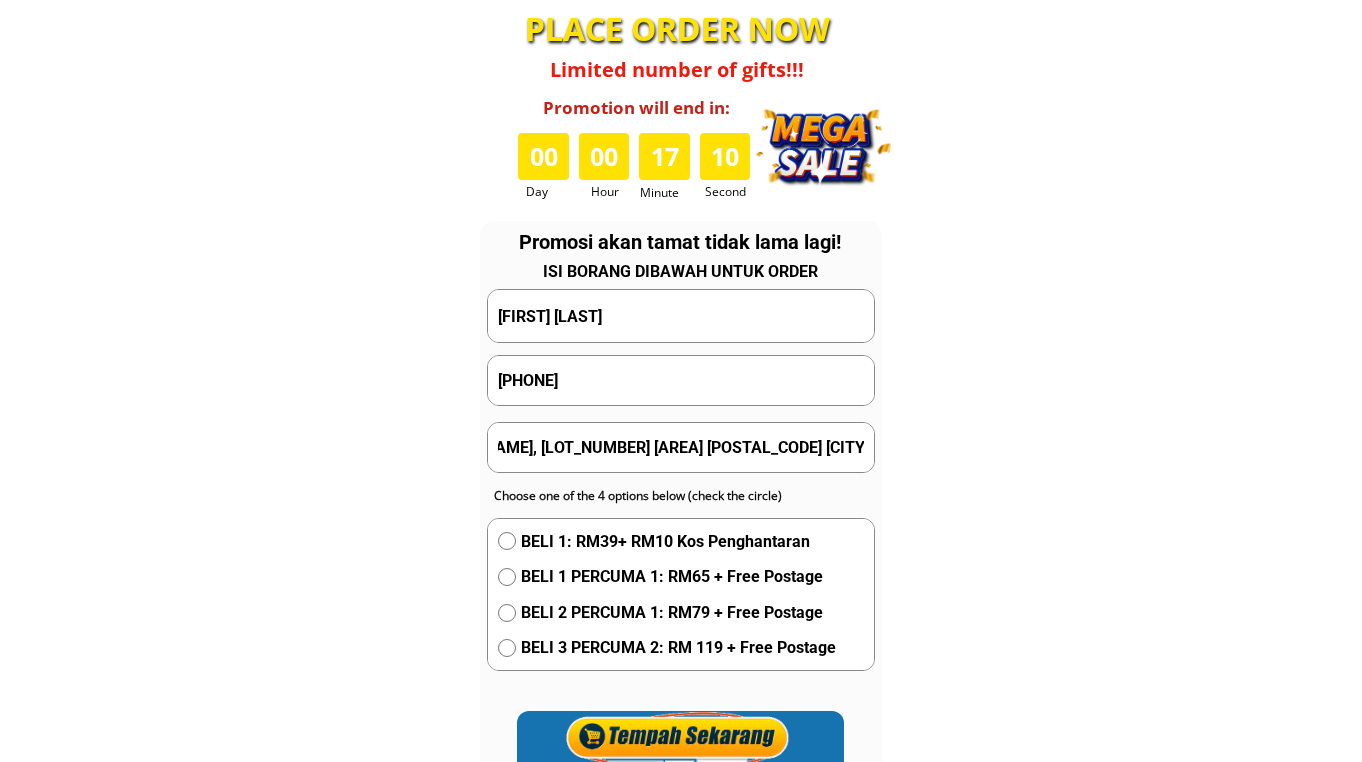 type on "[STREET_NAME], [LOT_NUMBER] [AREA] [POSTAL_CODE] [CITY] [STATE]" 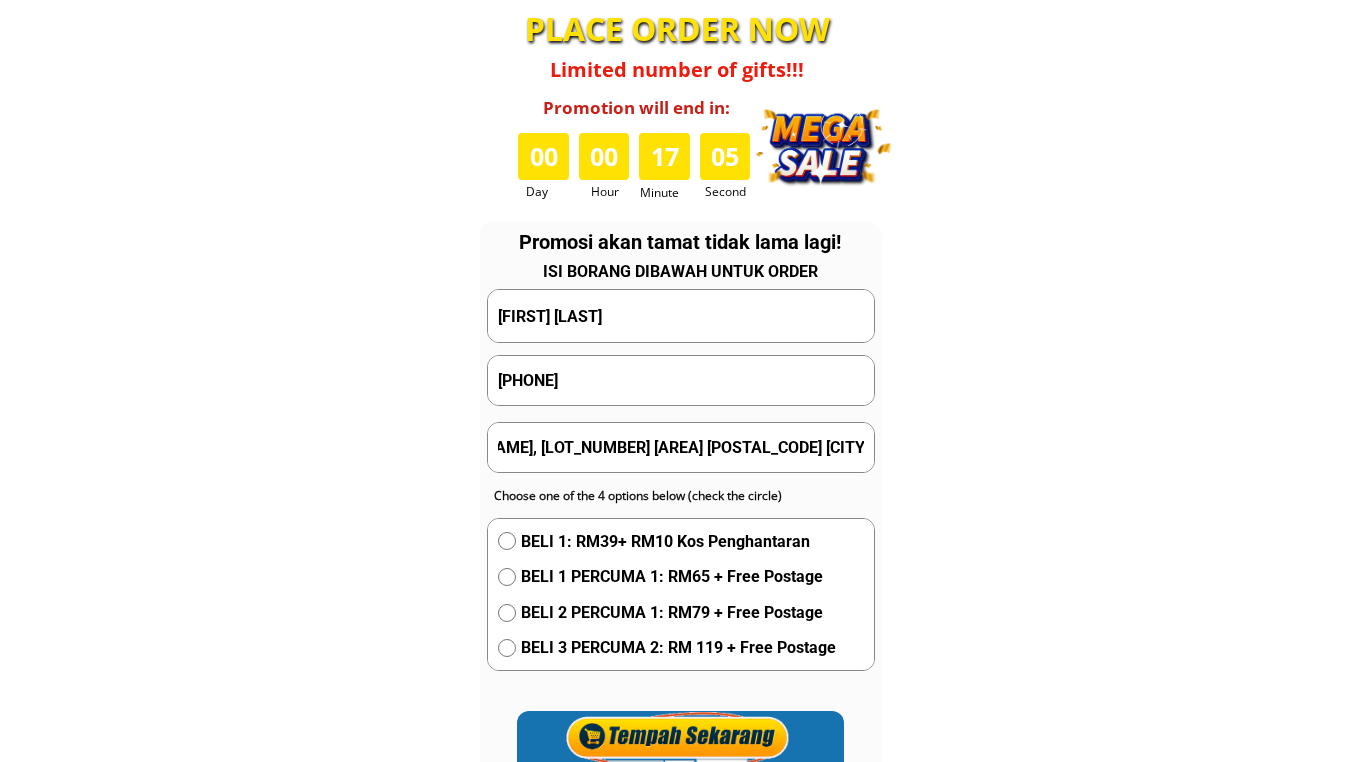 scroll, scrollTop: 0, scrollLeft: 0, axis: both 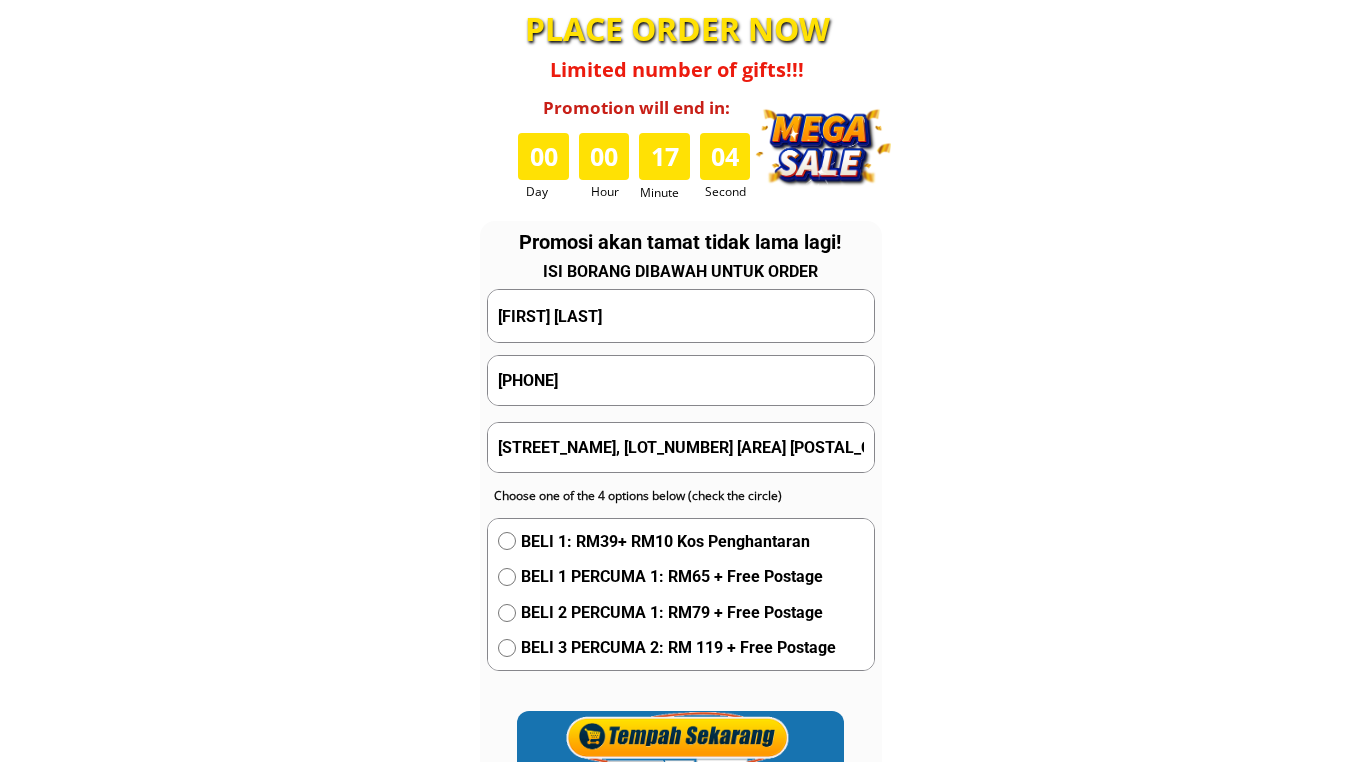 click on "BELI 1: RM39+ RM10 Kos Penghantaran" at bounding box center (678, 542) 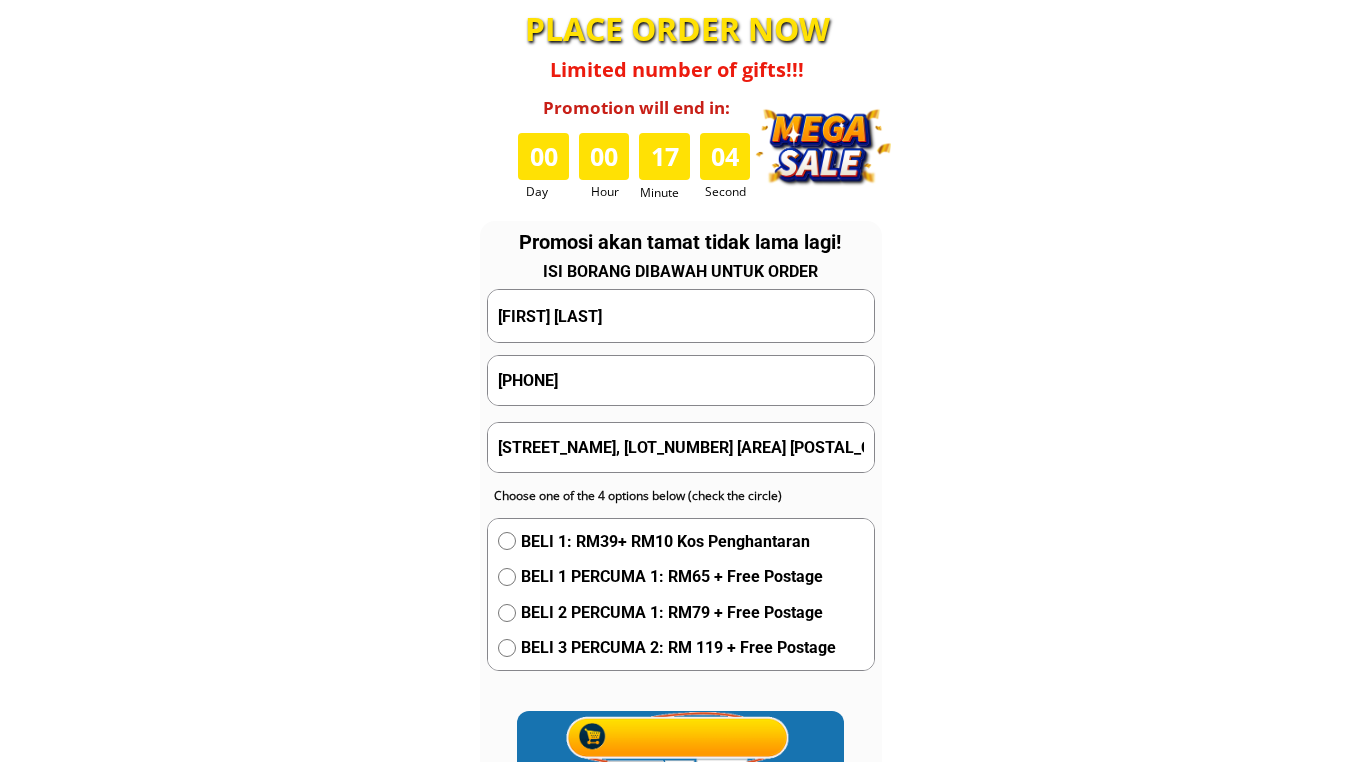 radio on "true" 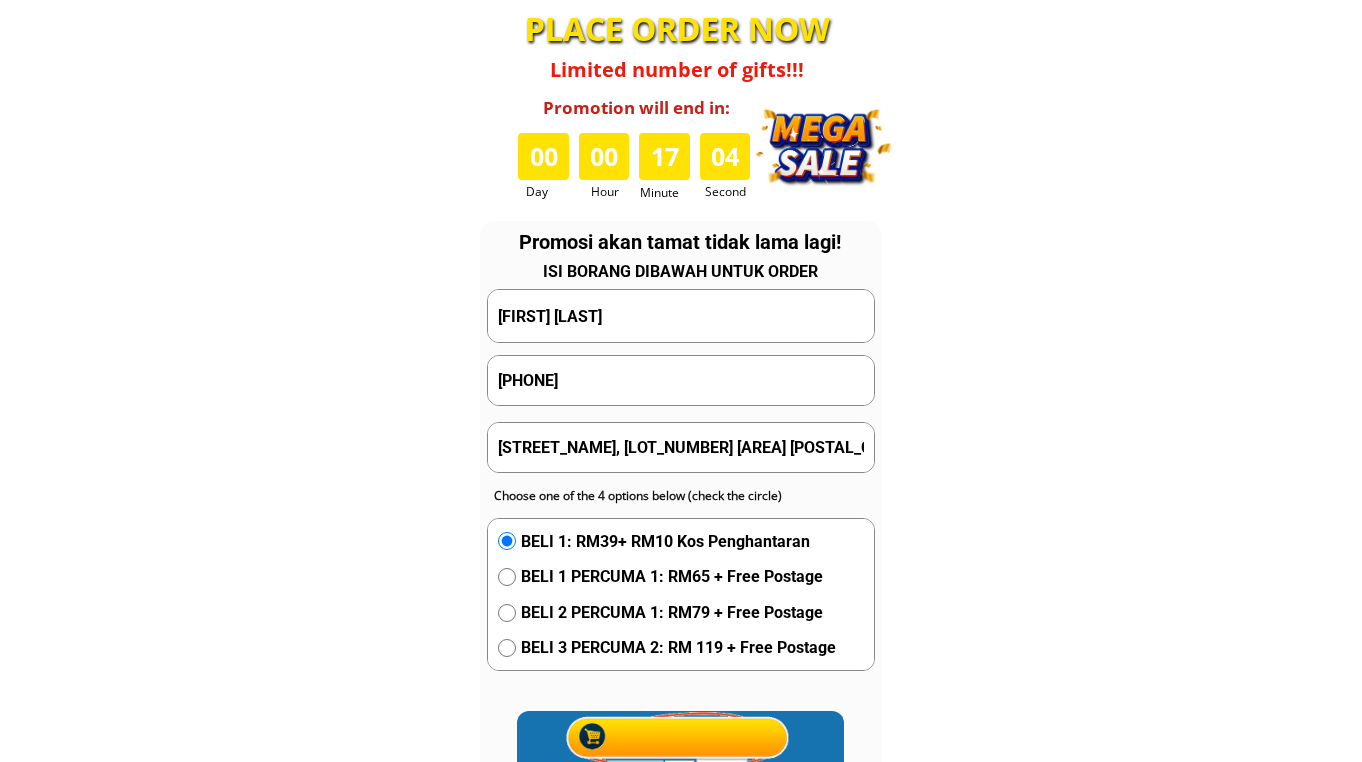 click on "BELI 1 PERCUMA 1: RM65 + Free Postage" at bounding box center (678, 542) 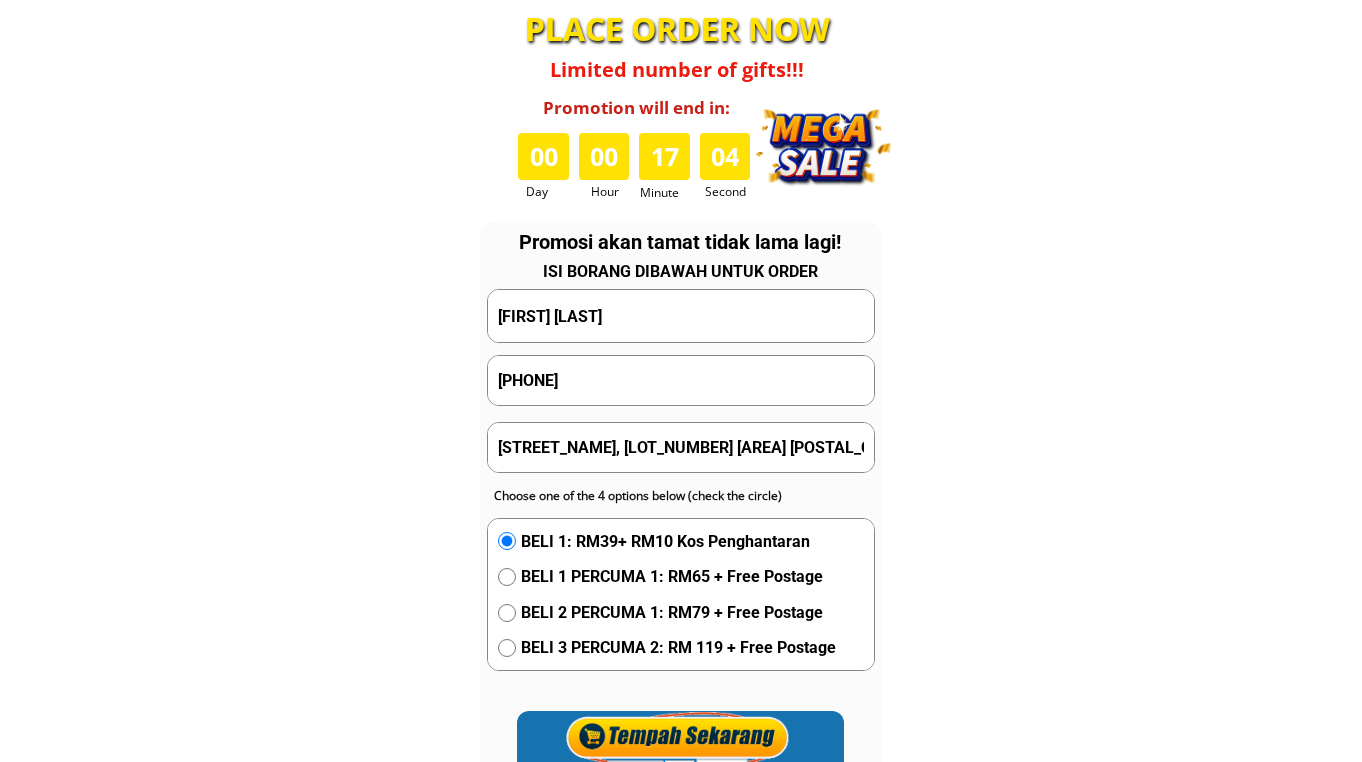 radio on "true" 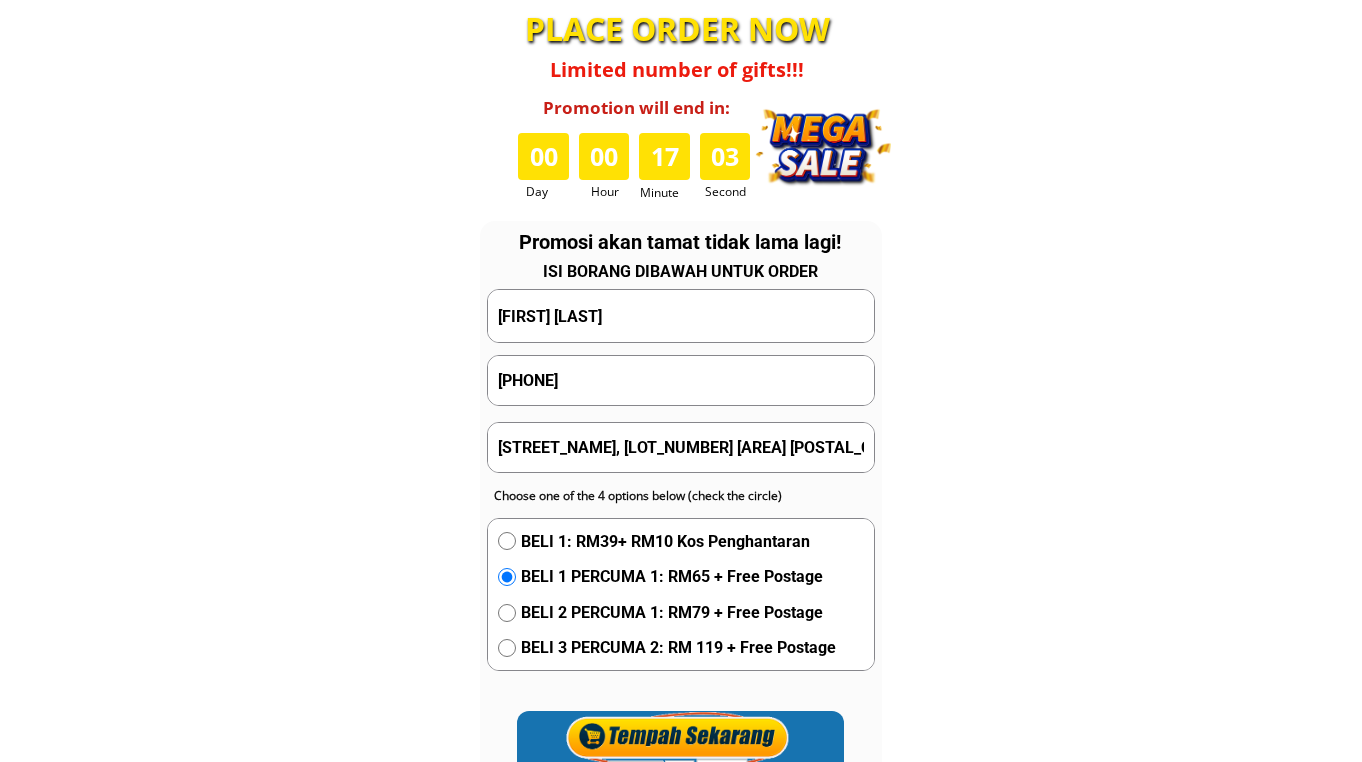click at bounding box center [681, 735] 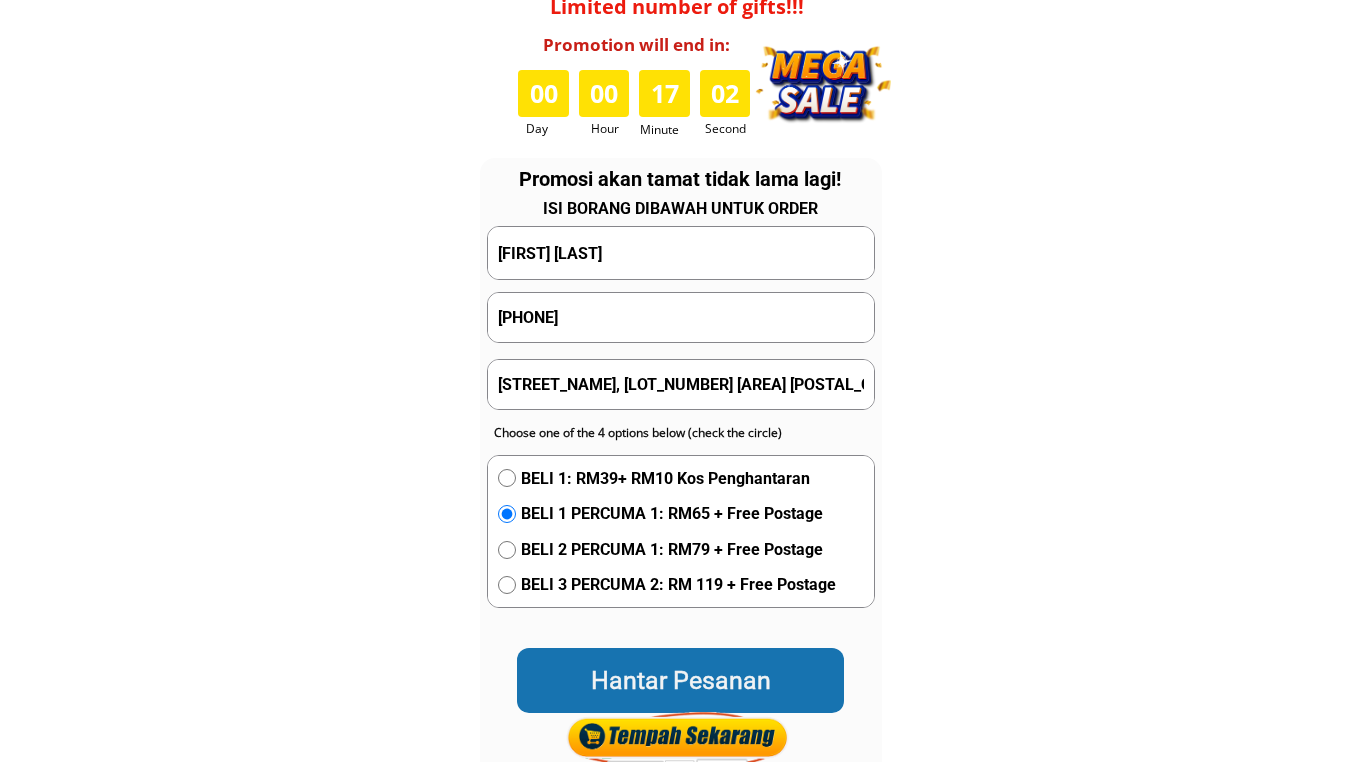 scroll, scrollTop: 10228, scrollLeft: 0, axis: vertical 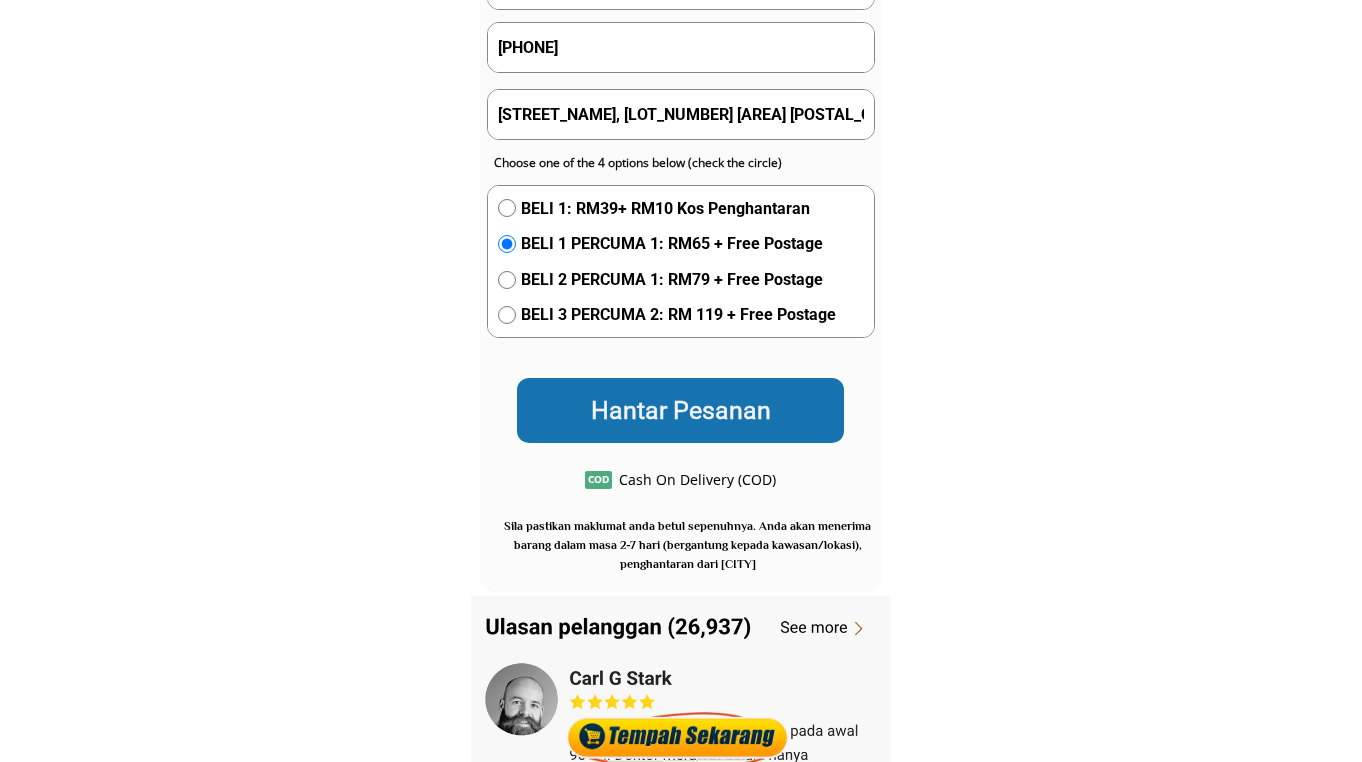 click at bounding box center [681, 240] 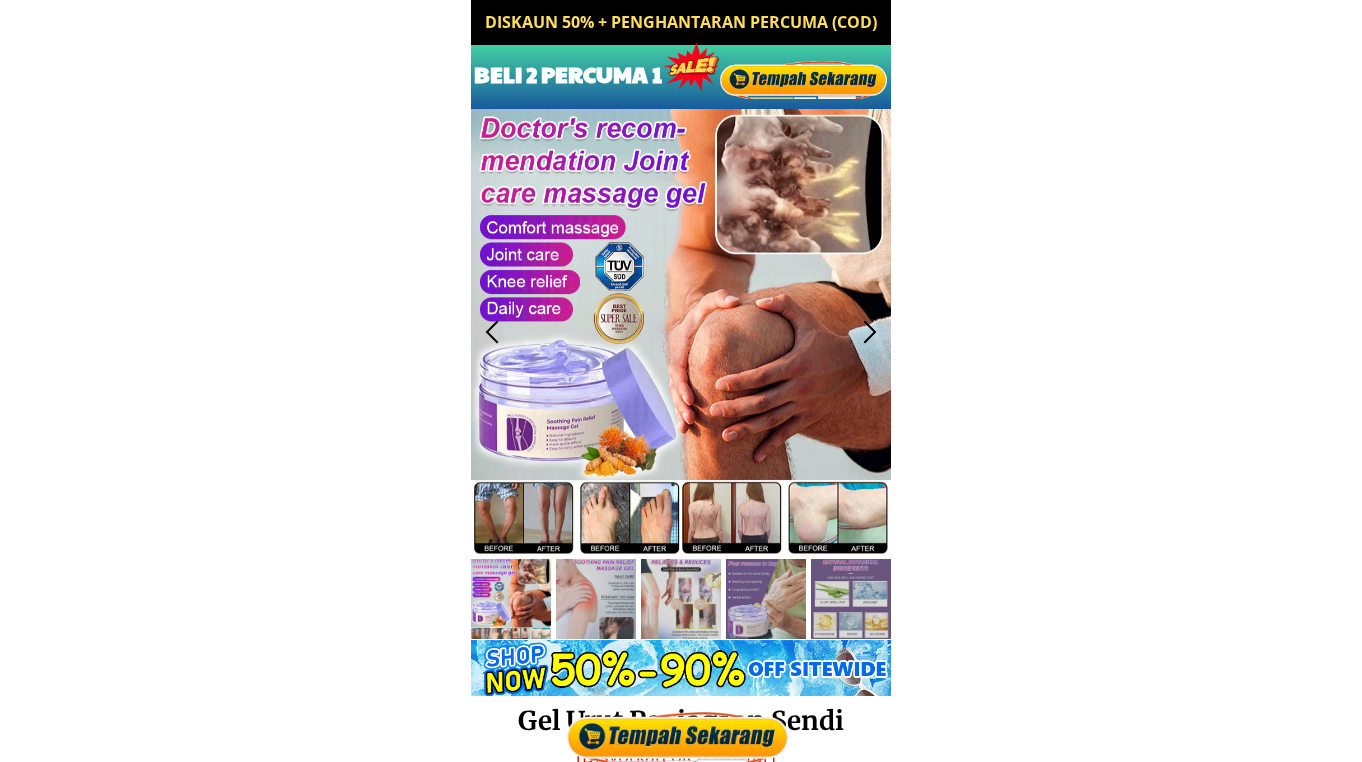 scroll, scrollTop: 0, scrollLeft: 0, axis: both 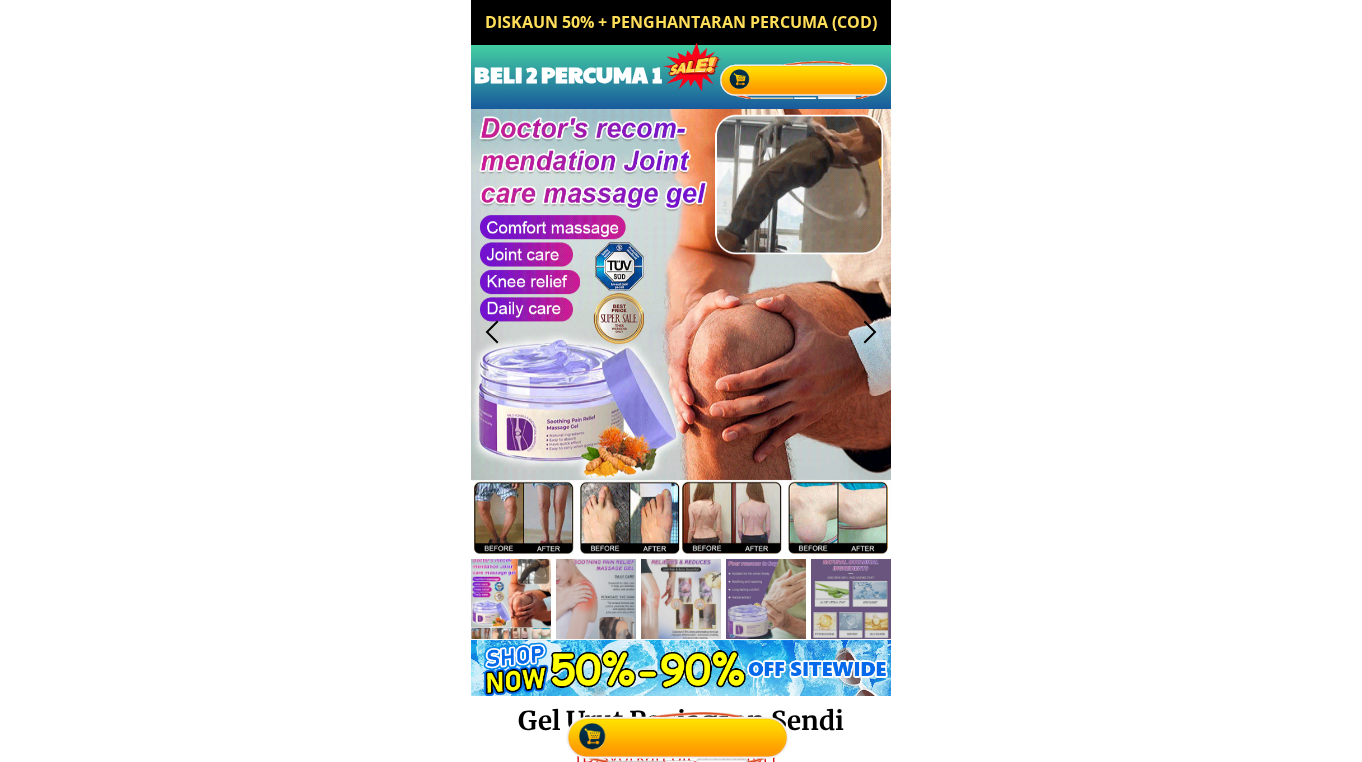 click at bounding box center [805, 78] 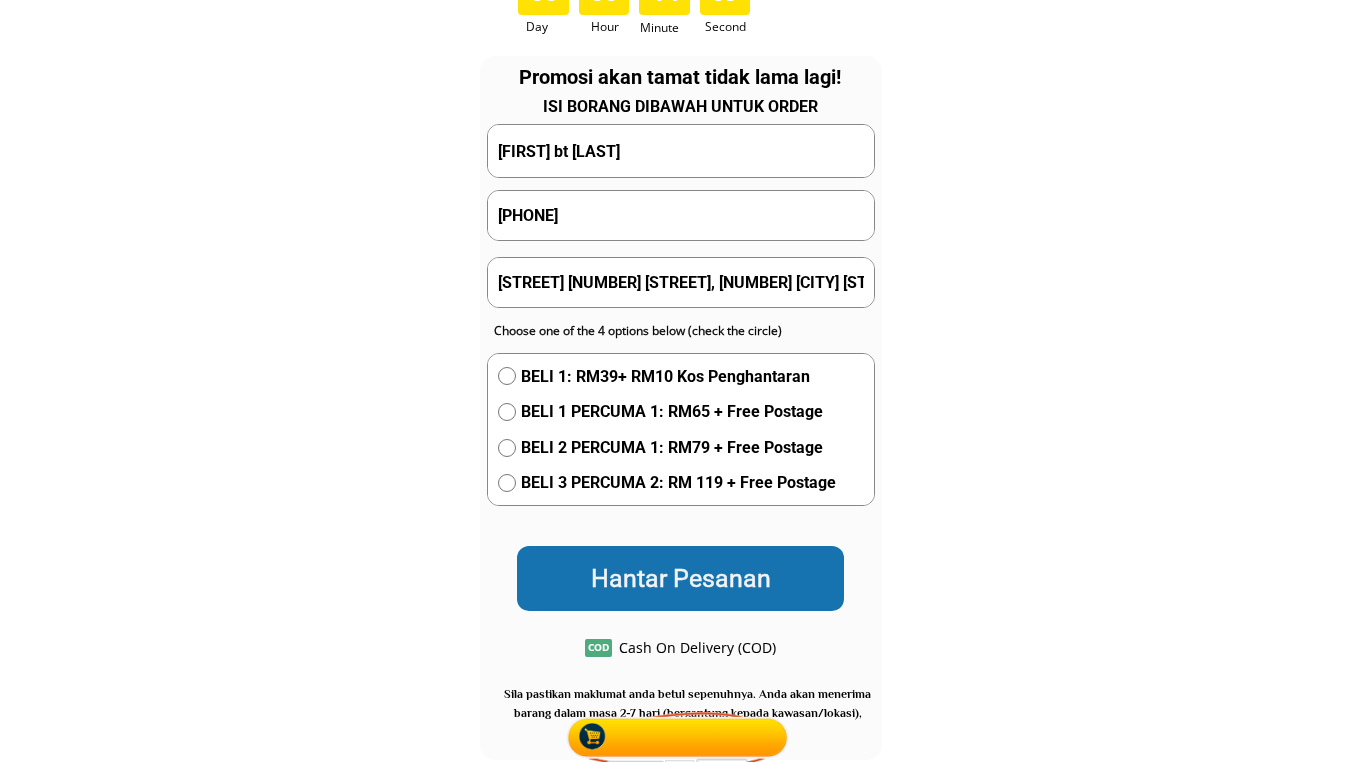 scroll, scrollTop: 10062, scrollLeft: 0, axis: vertical 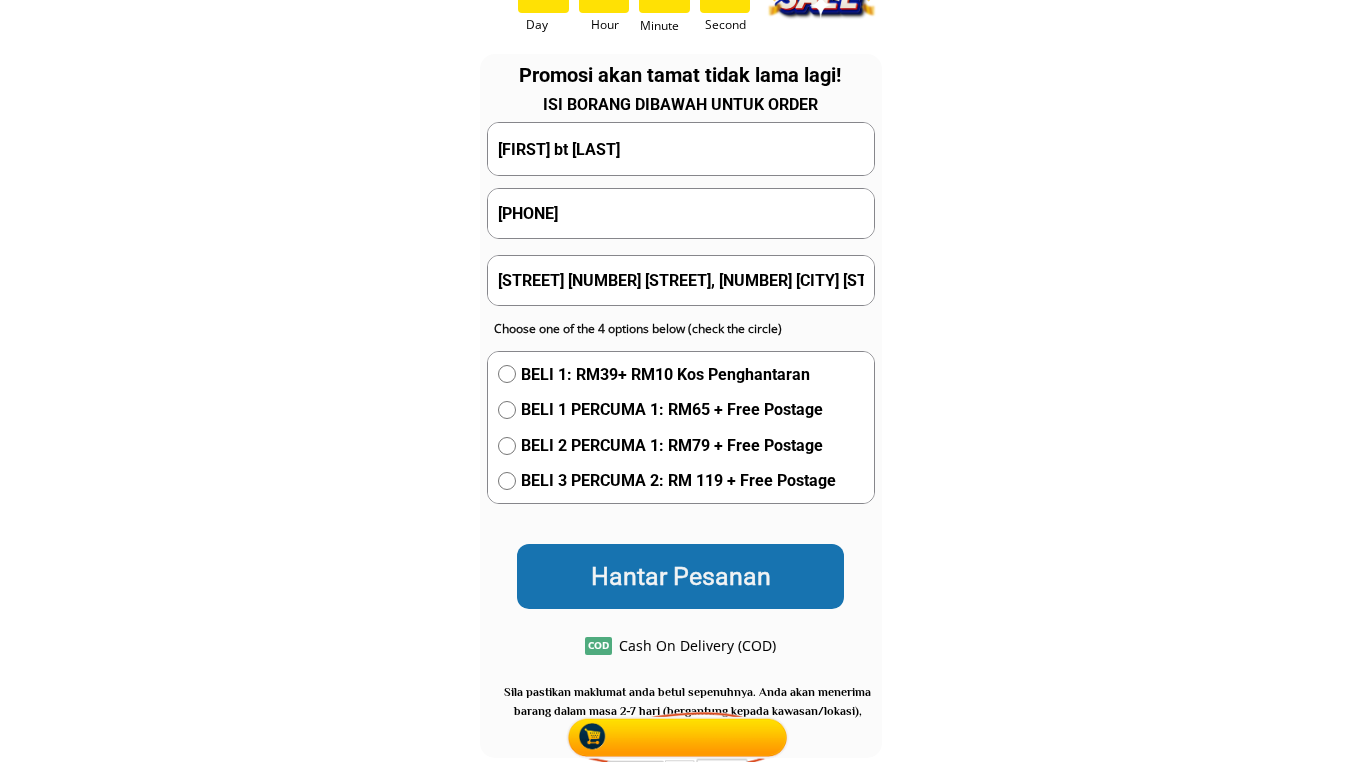 click on "[PHONE]" at bounding box center [681, 213] 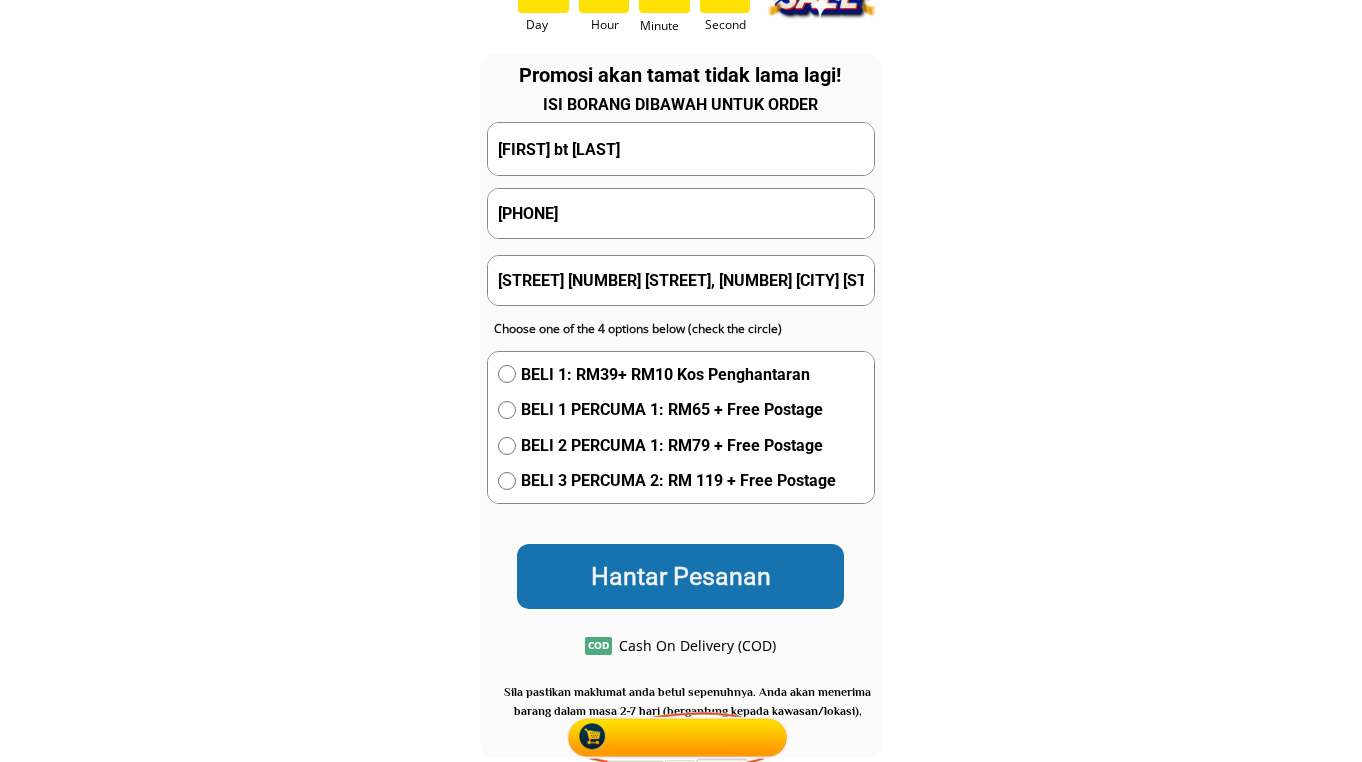 click on "[PHONE]" at bounding box center (681, 213) 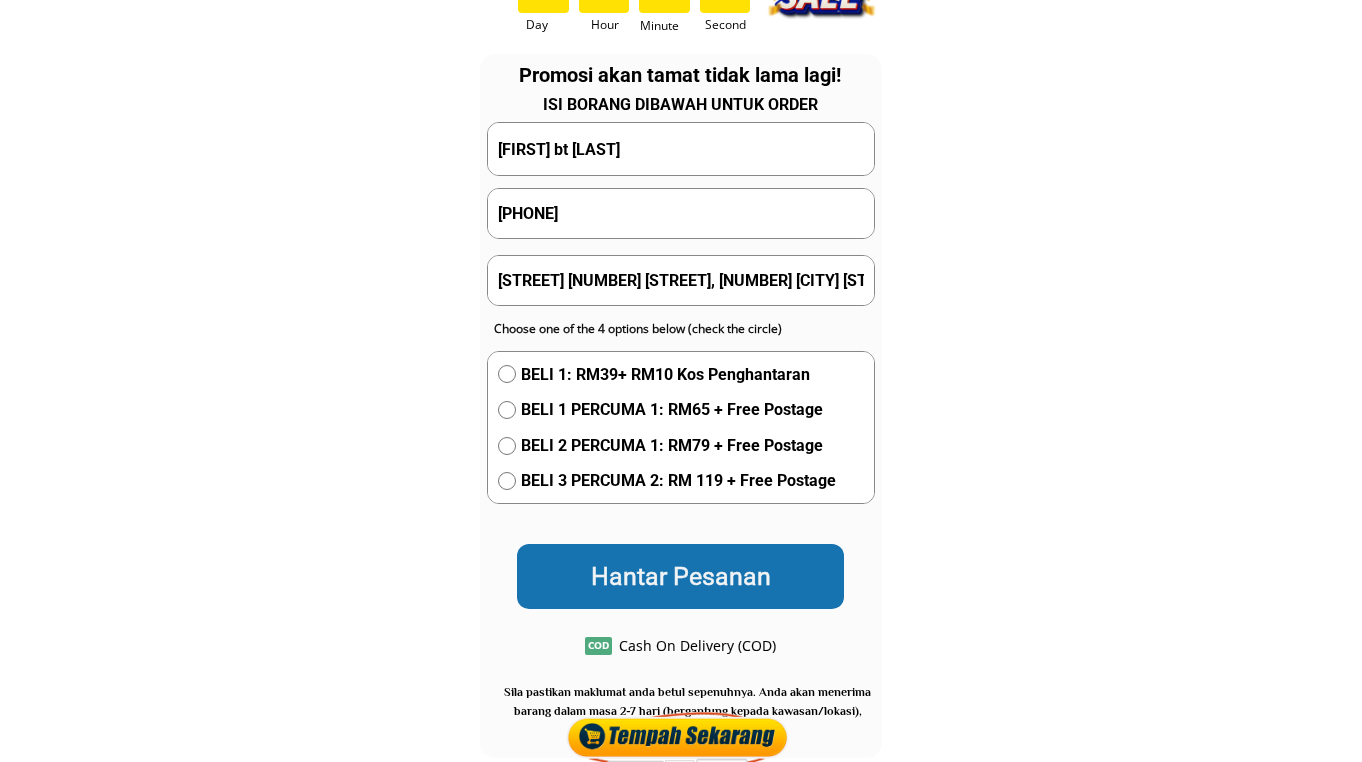 paste on "23726378" 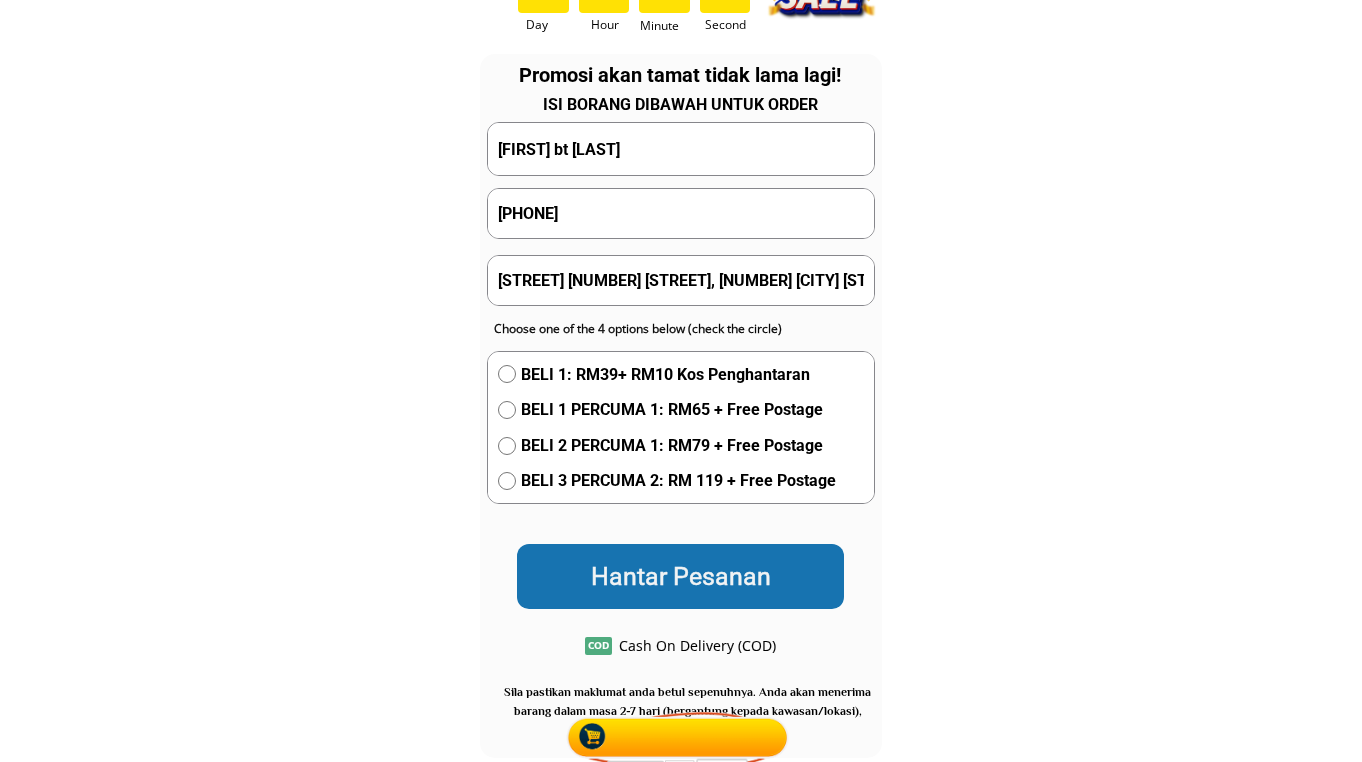 type on "0123726378" 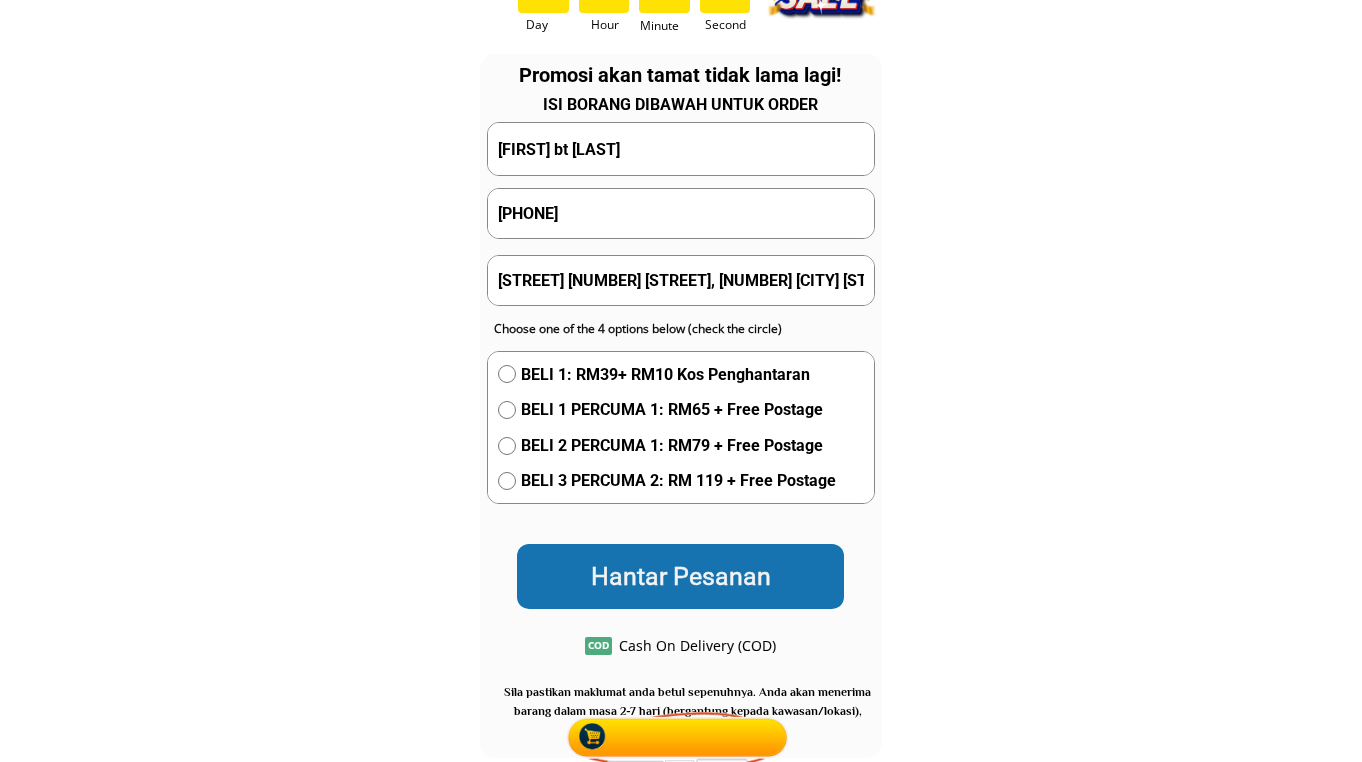click on "[FIRST] [LAST]" at bounding box center [681, 148] 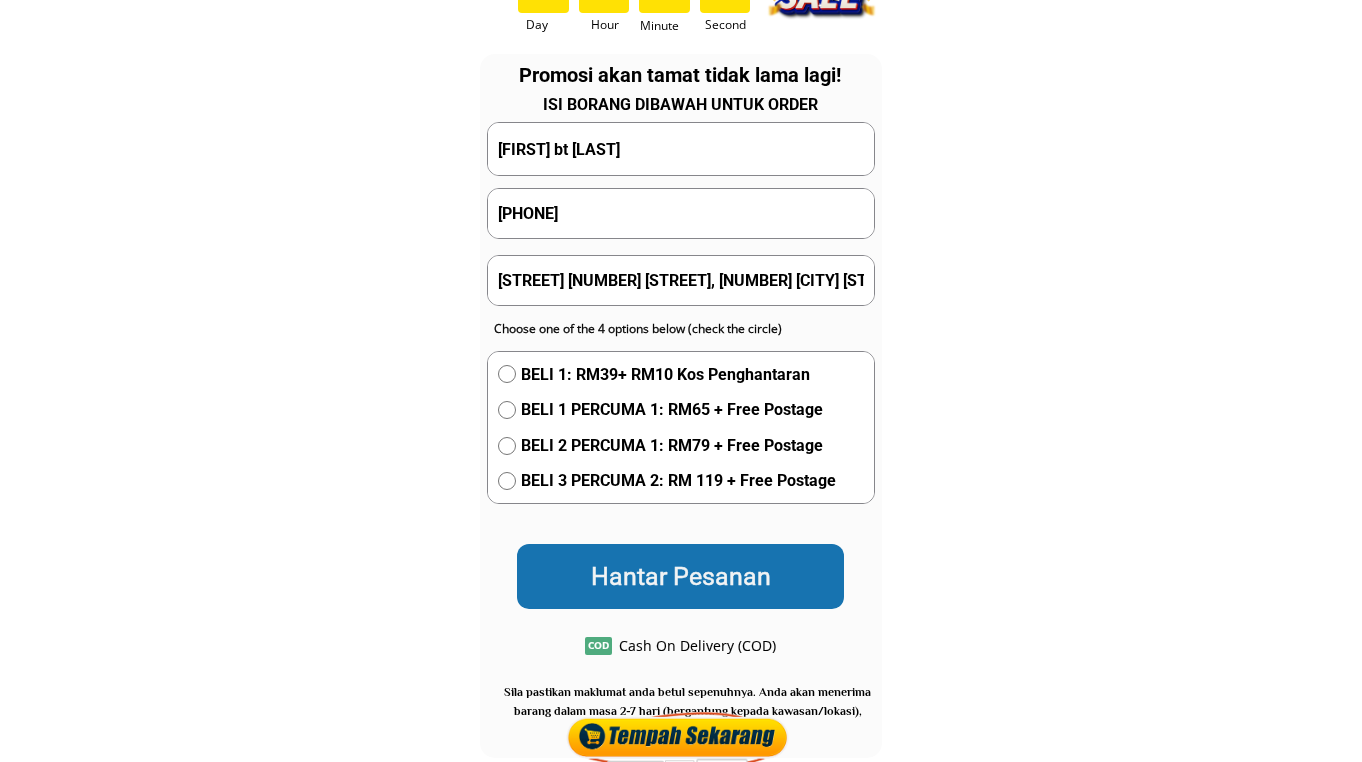 click on "[FIRST] [LAST]" at bounding box center [681, 148] 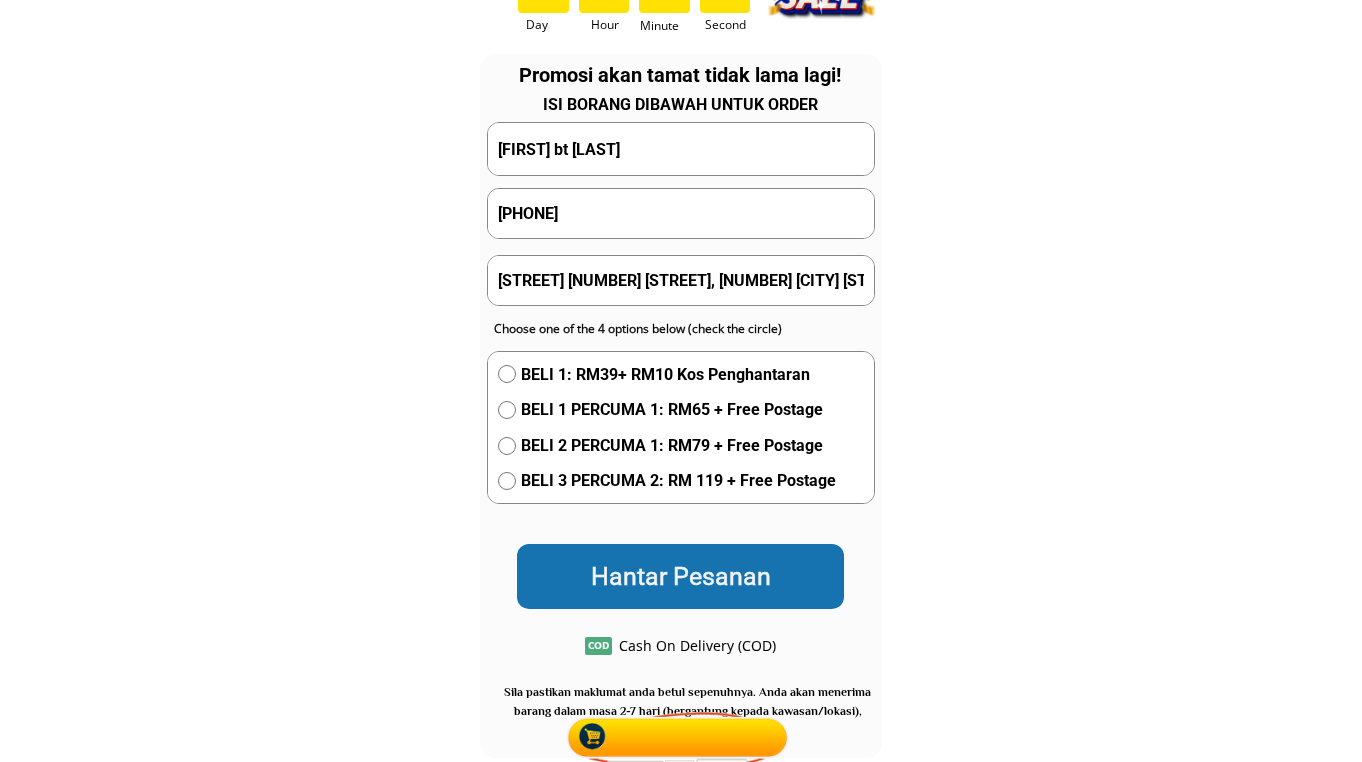 click on "[FIRST] [LAST]" at bounding box center (681, 148) 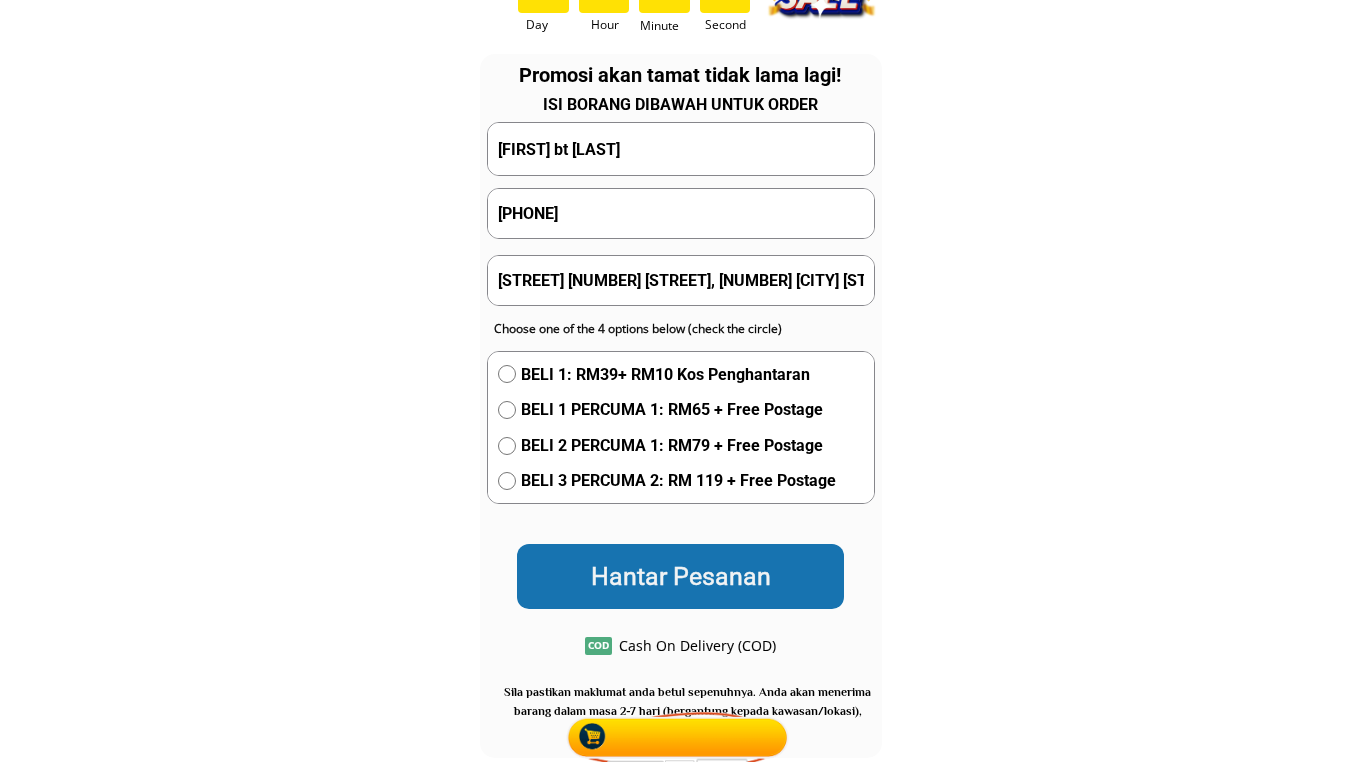 paste on "Adilah Othman" 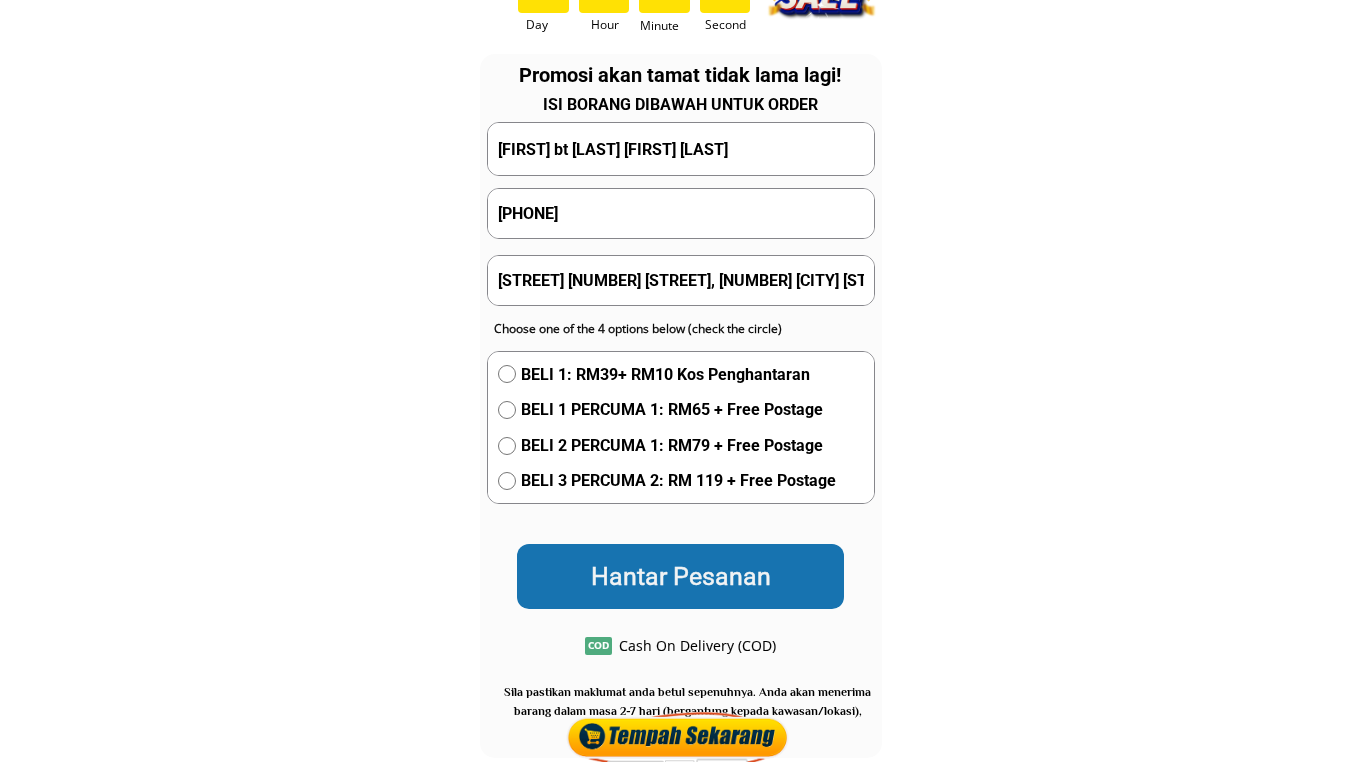 click on "Rosni bt shbudinAdilah Othman" at bounding box center (681, 148) 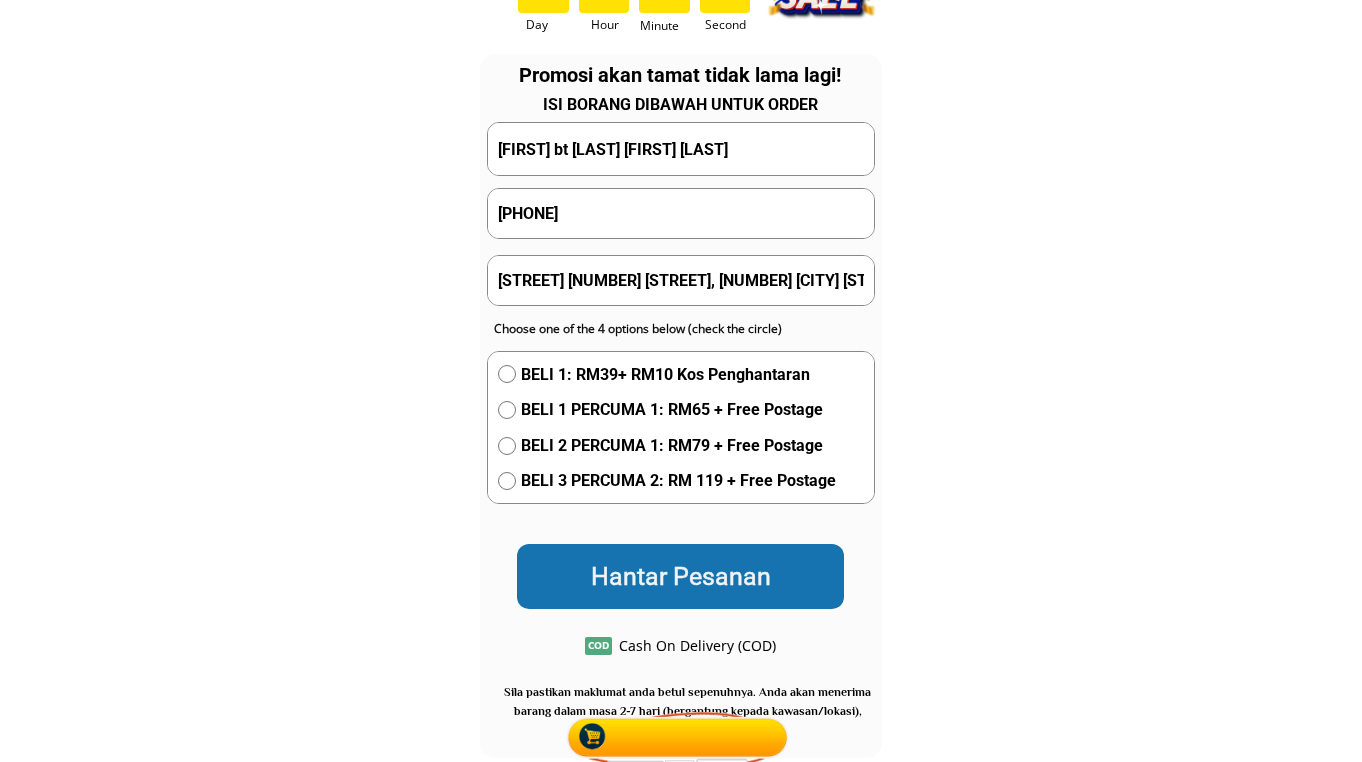 click on "Rosni bt shbudinAdilah Othman" at bounding box center (681, 148) 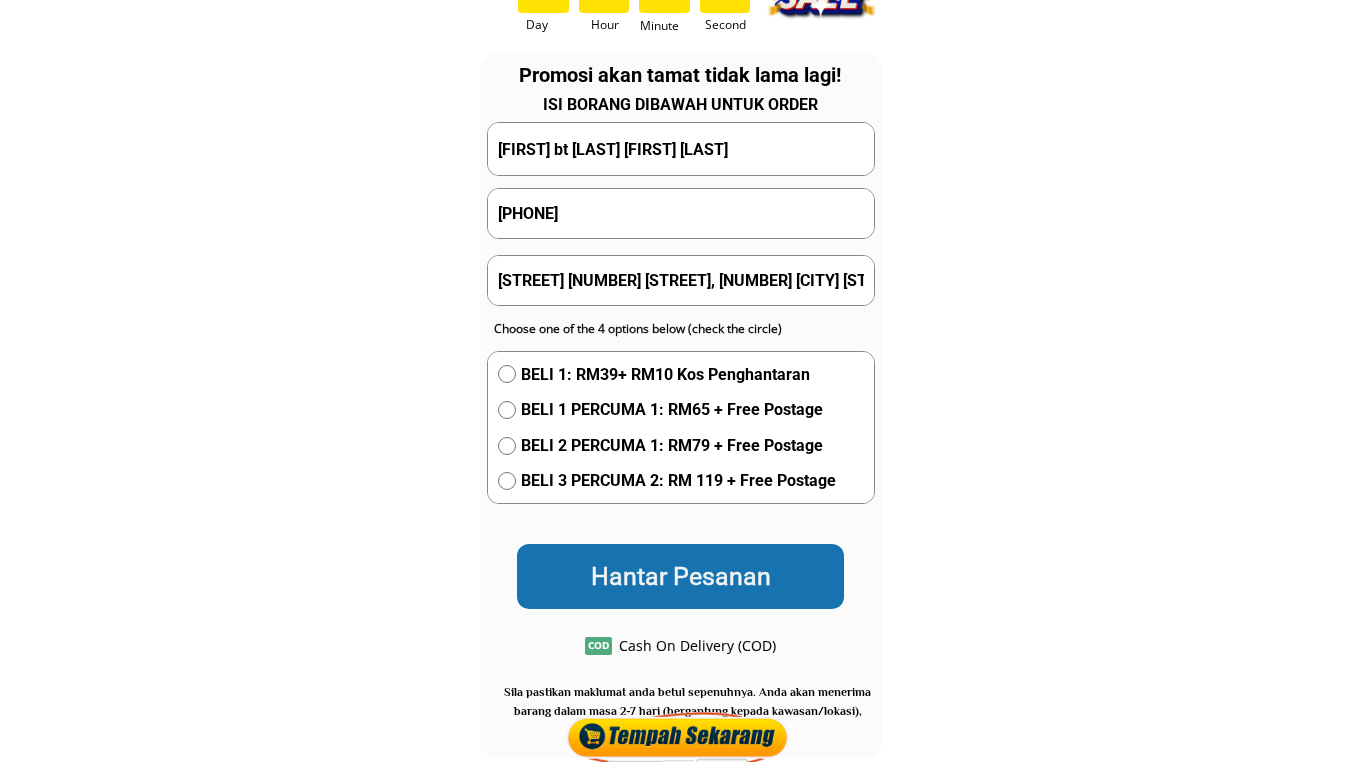 click on "Rosni bt shbudinAdilah Othman" at bounding box center [681, 148] 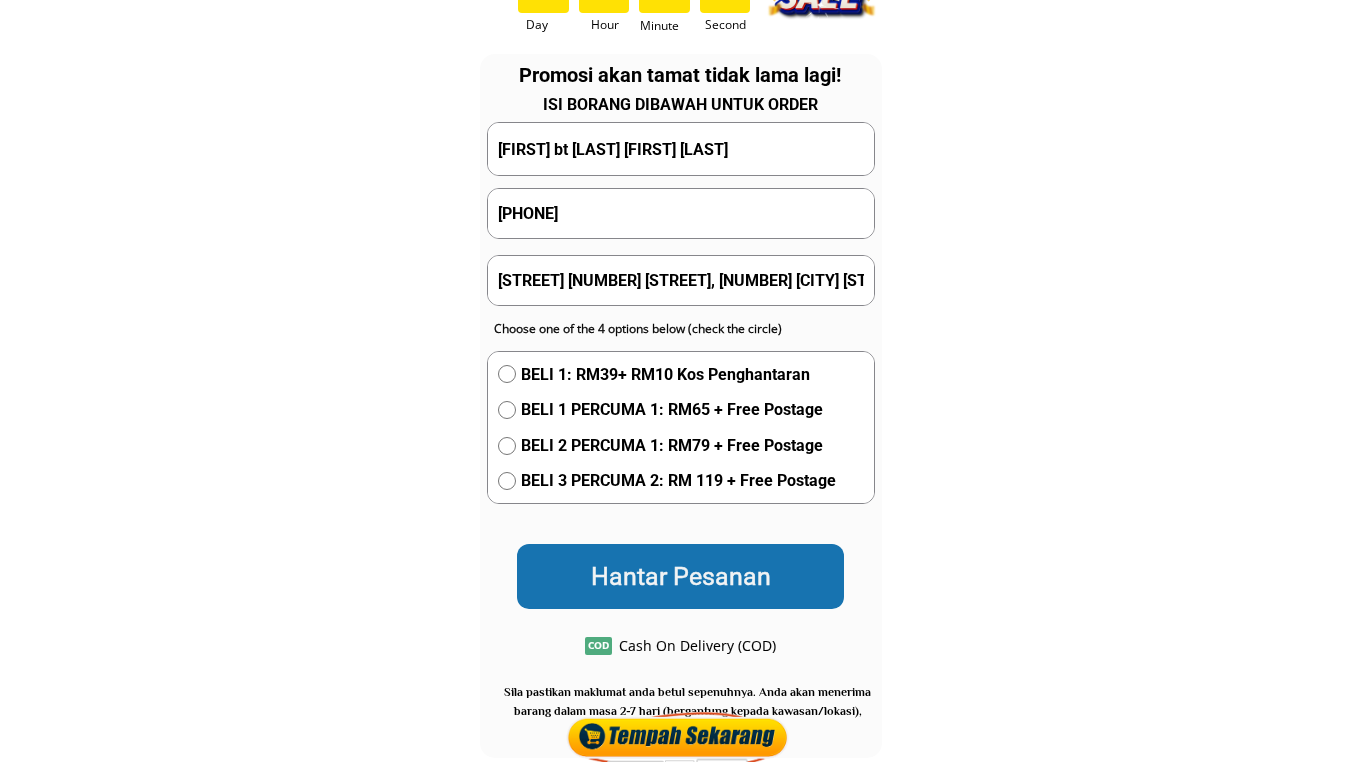 paste 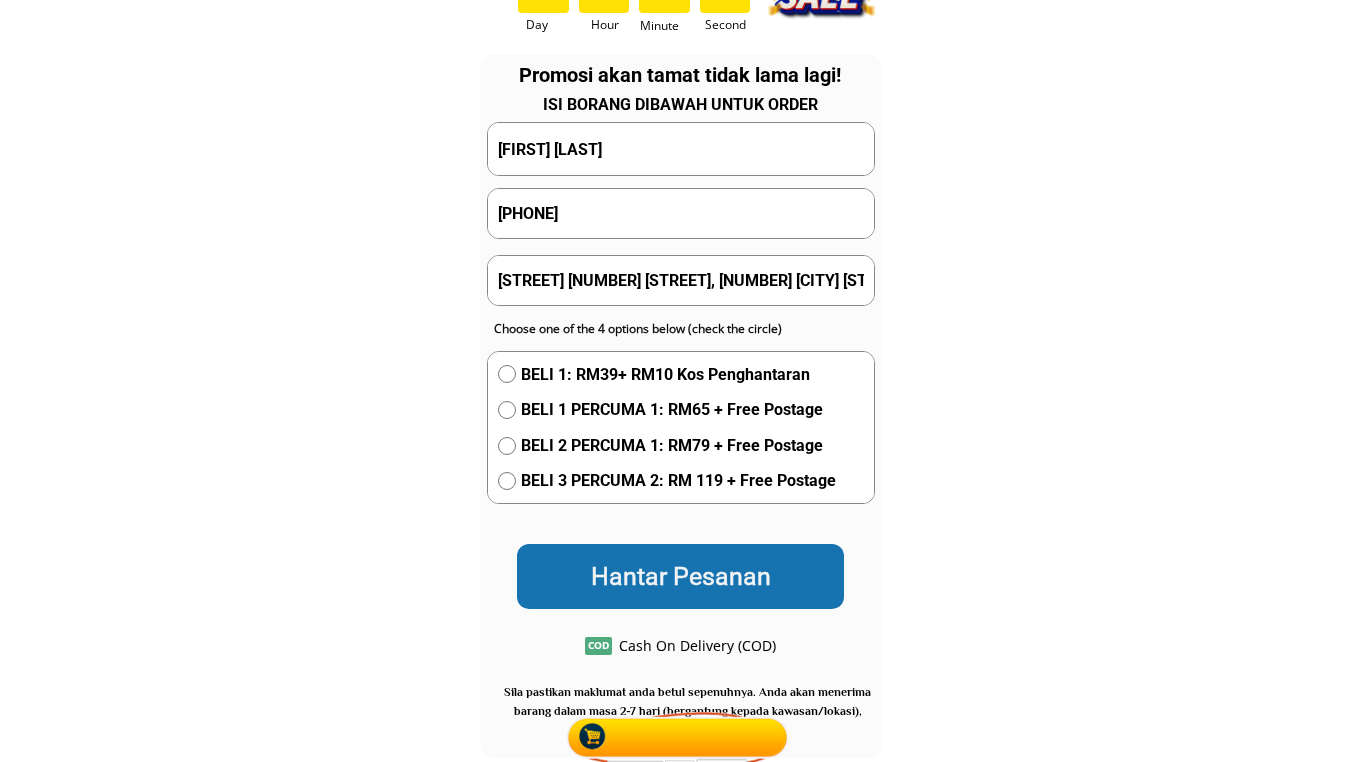 type on "Adilah Othman" 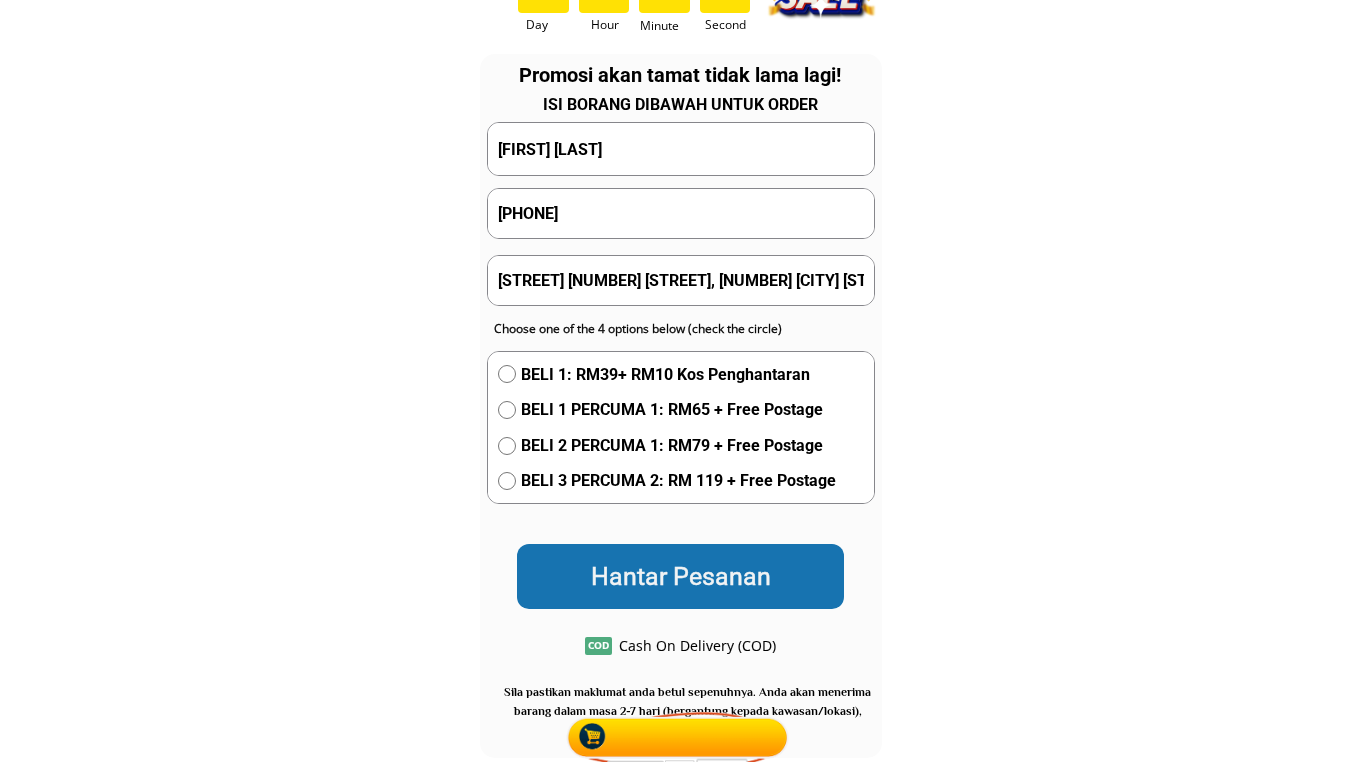 click on "[STREET_NAME], [LOT_NUMBER] [AREA] [POSTAL_CODE] [CITY] [STATE]" at bounding box center [681, 280] 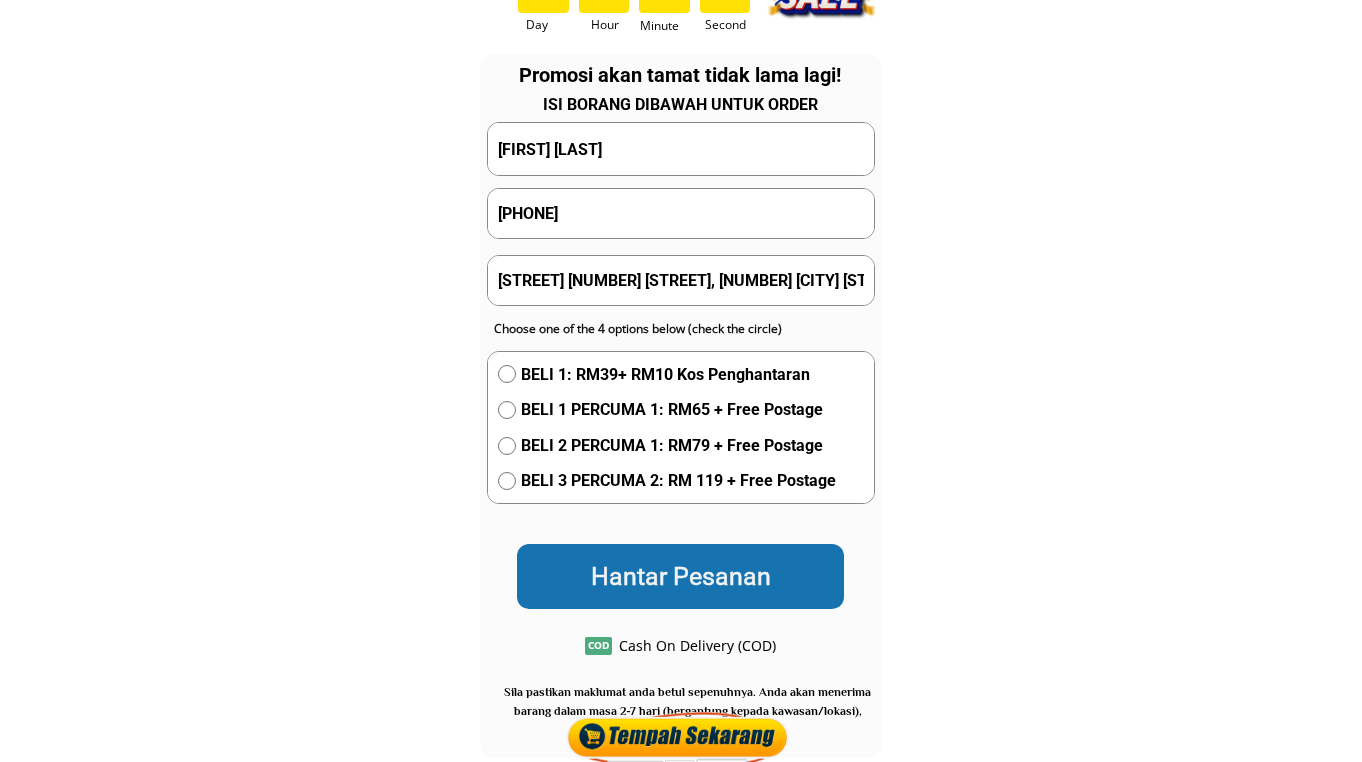 click on "[STREET_NAME], [LOT_NUMBER] [AREA] [POSTAL_CODE] [CITY] [STATE]" at bounding box center (681, 280) 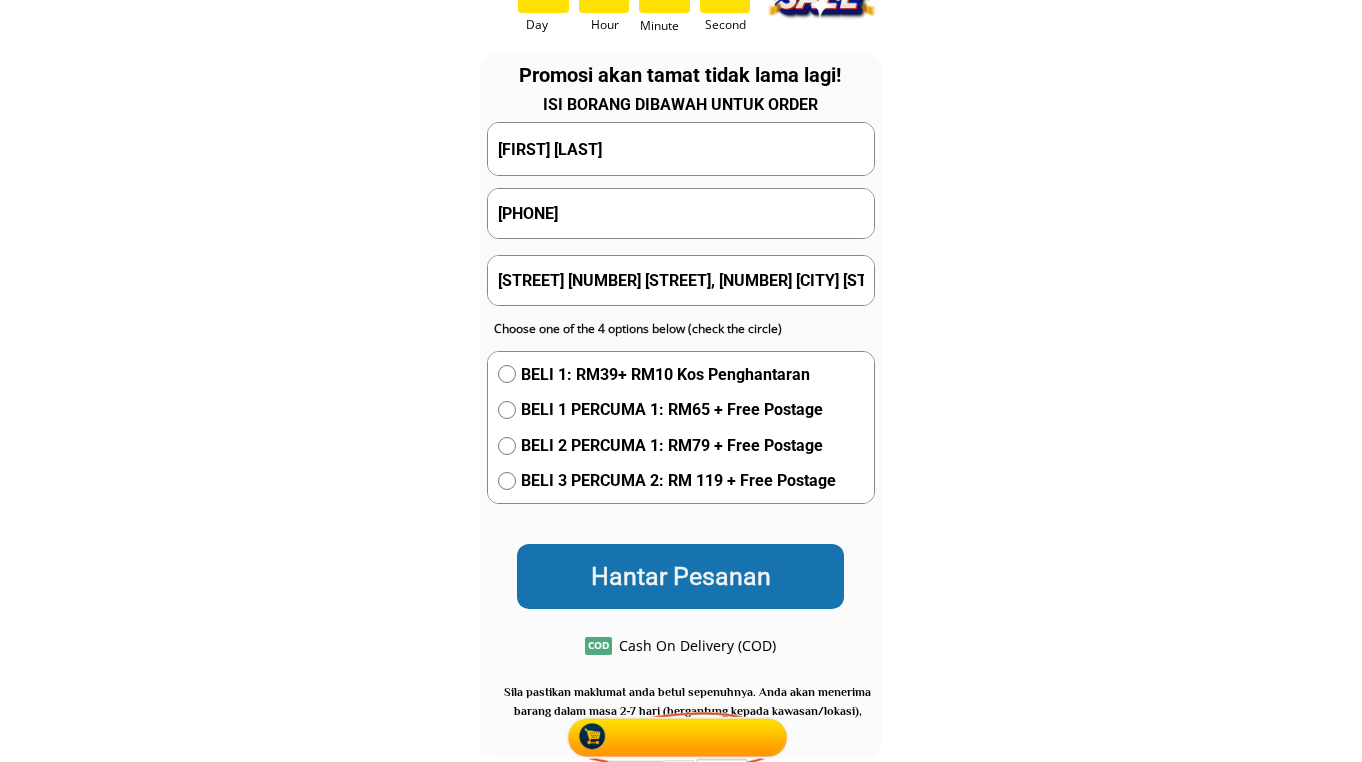 click on "[STREET_NAME], [LOT_NUMBER] [AREA] [POSTAL_CODE] [CITY] [STATE]" at bounding box center [681, 280] 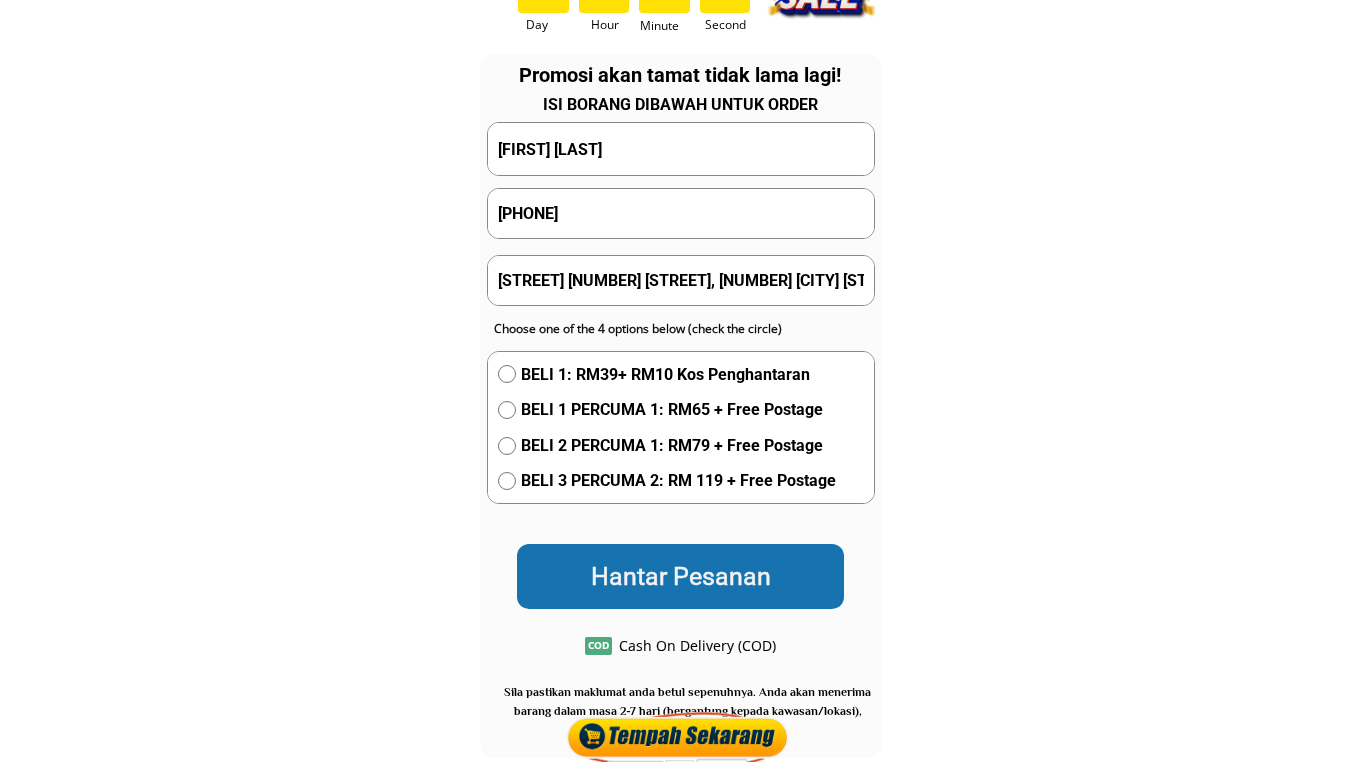 paste on "Johor Bahru" 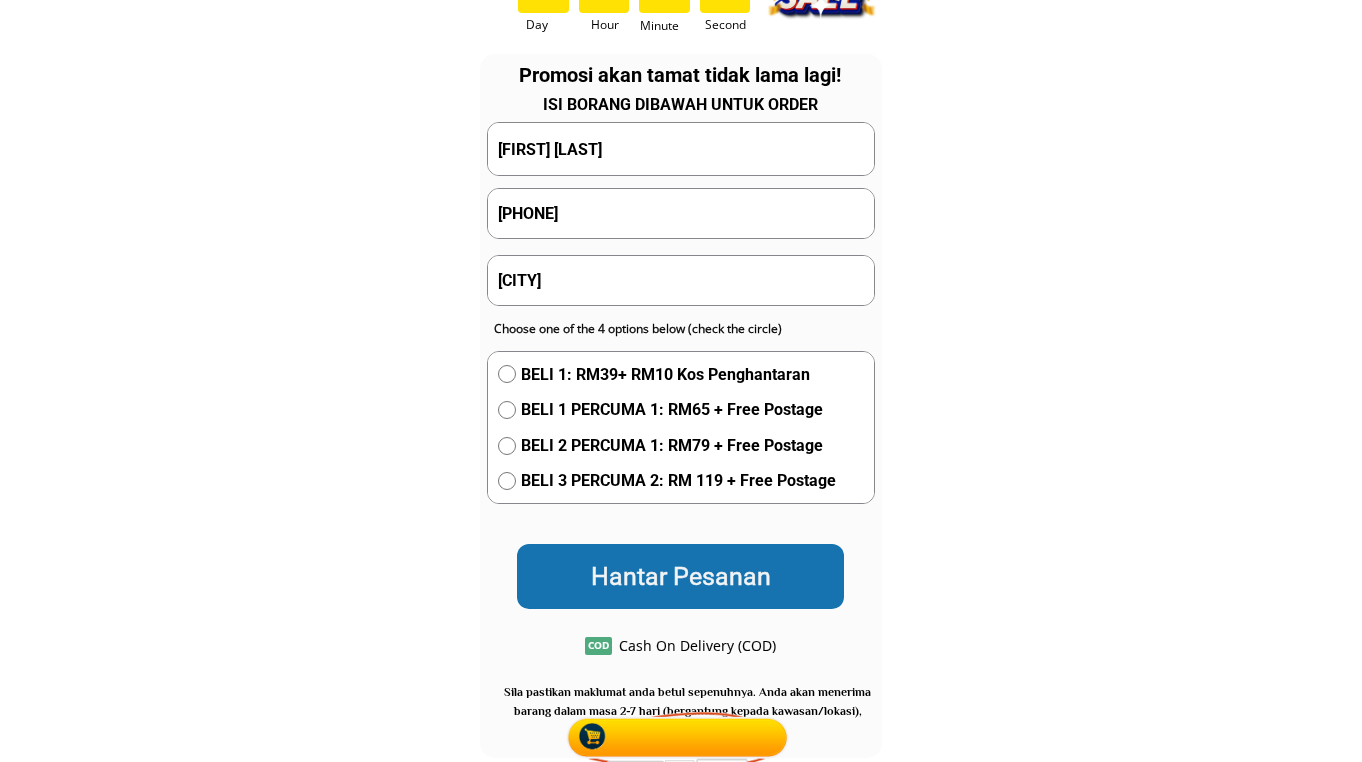 type on "Johor Bahru" 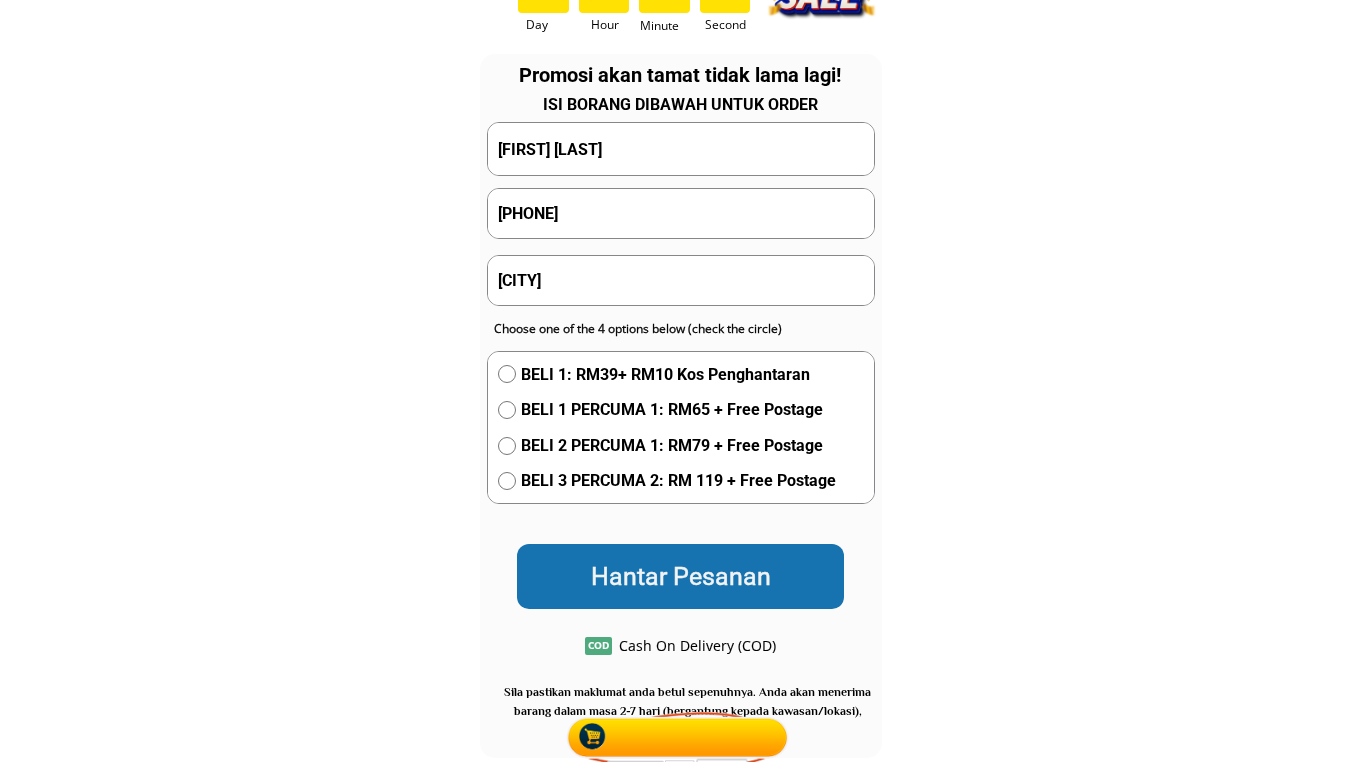 click on "BELI 1 PERCUMA 1: RM65 + Free Postage" at bounding box center [678, 375] 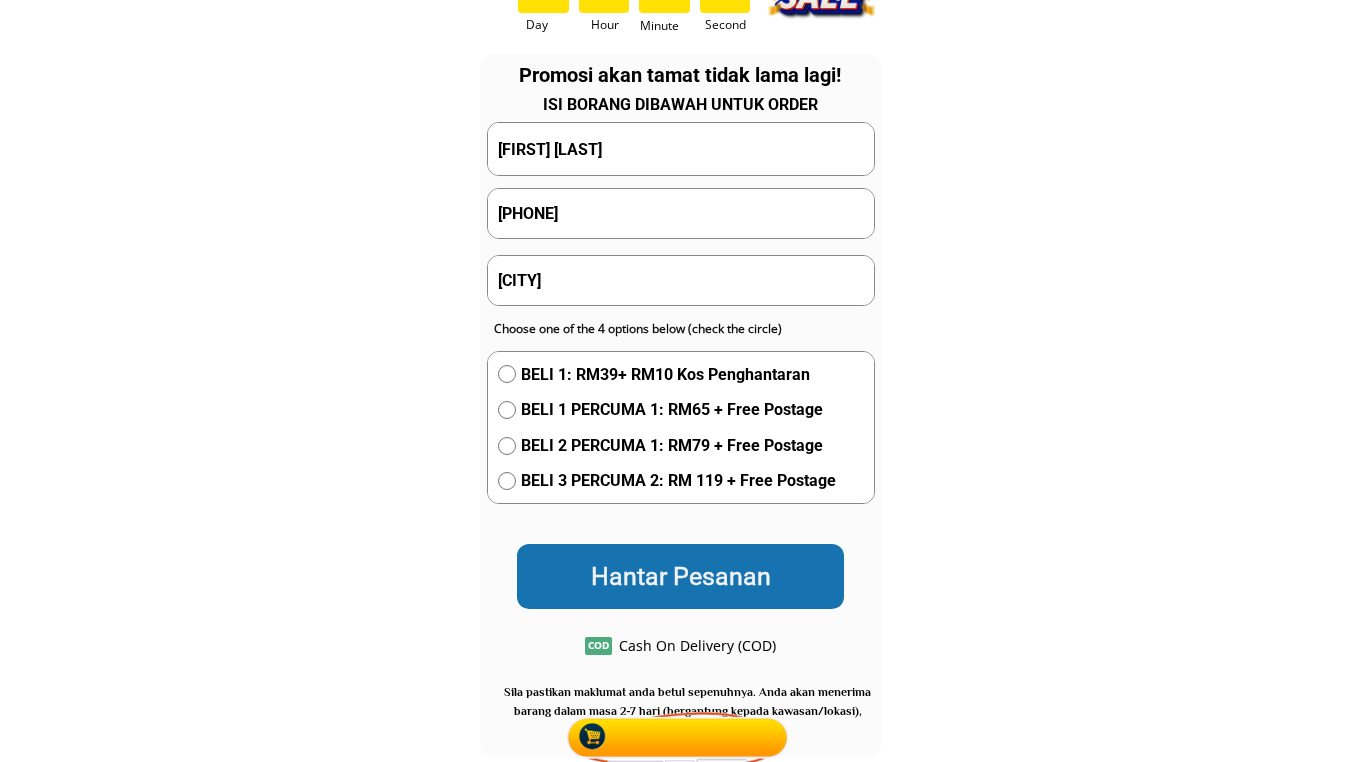 radio on "true" 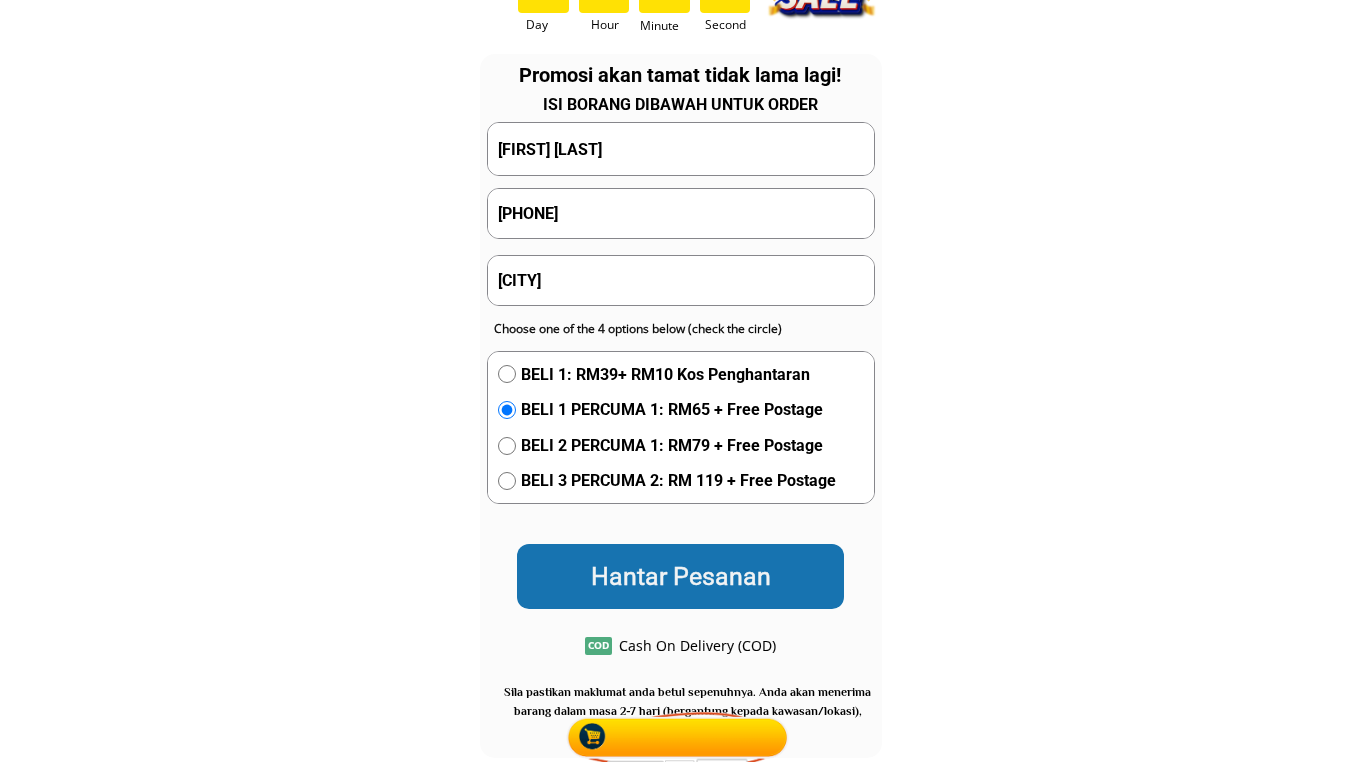 click on "Hantar Pesanan" at bounding box center (680, 576) 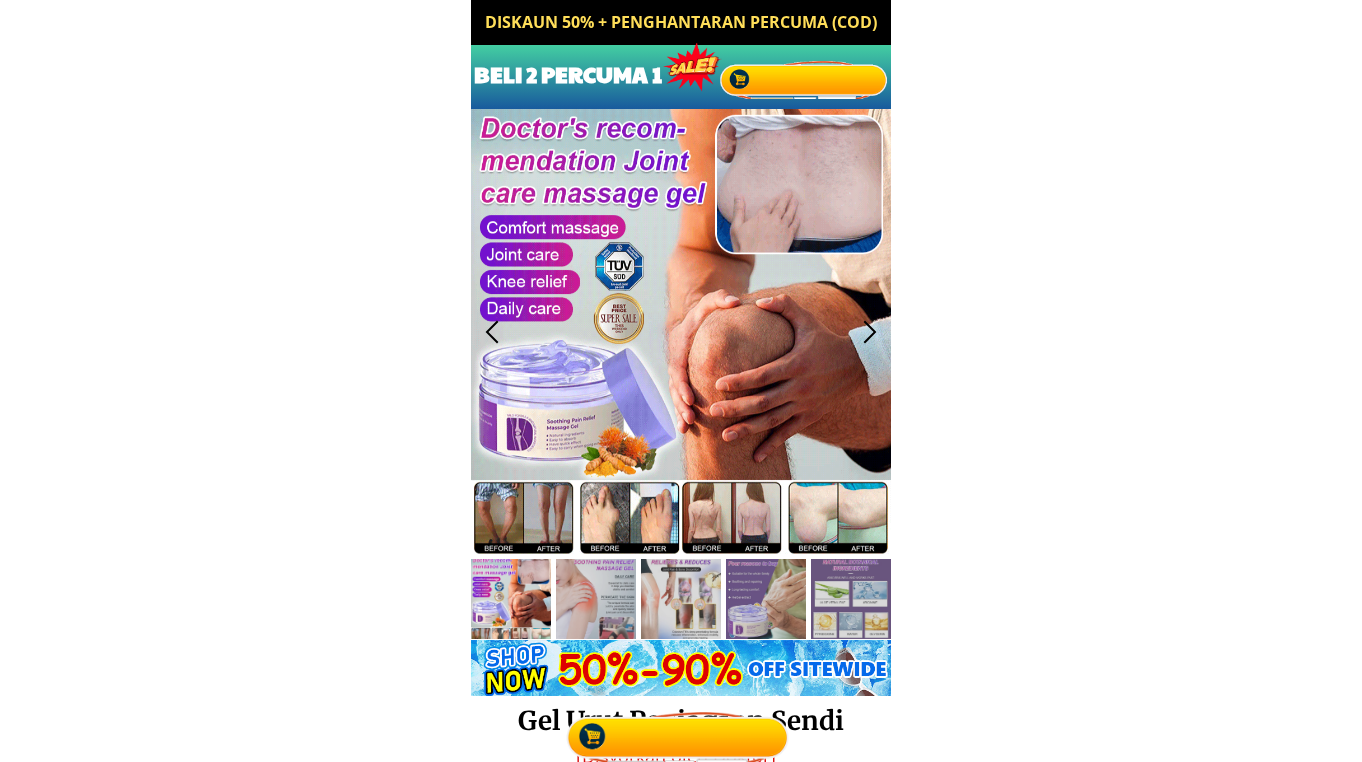 scroll, scrollTop: 0, scrollLeft: 0, axis: both 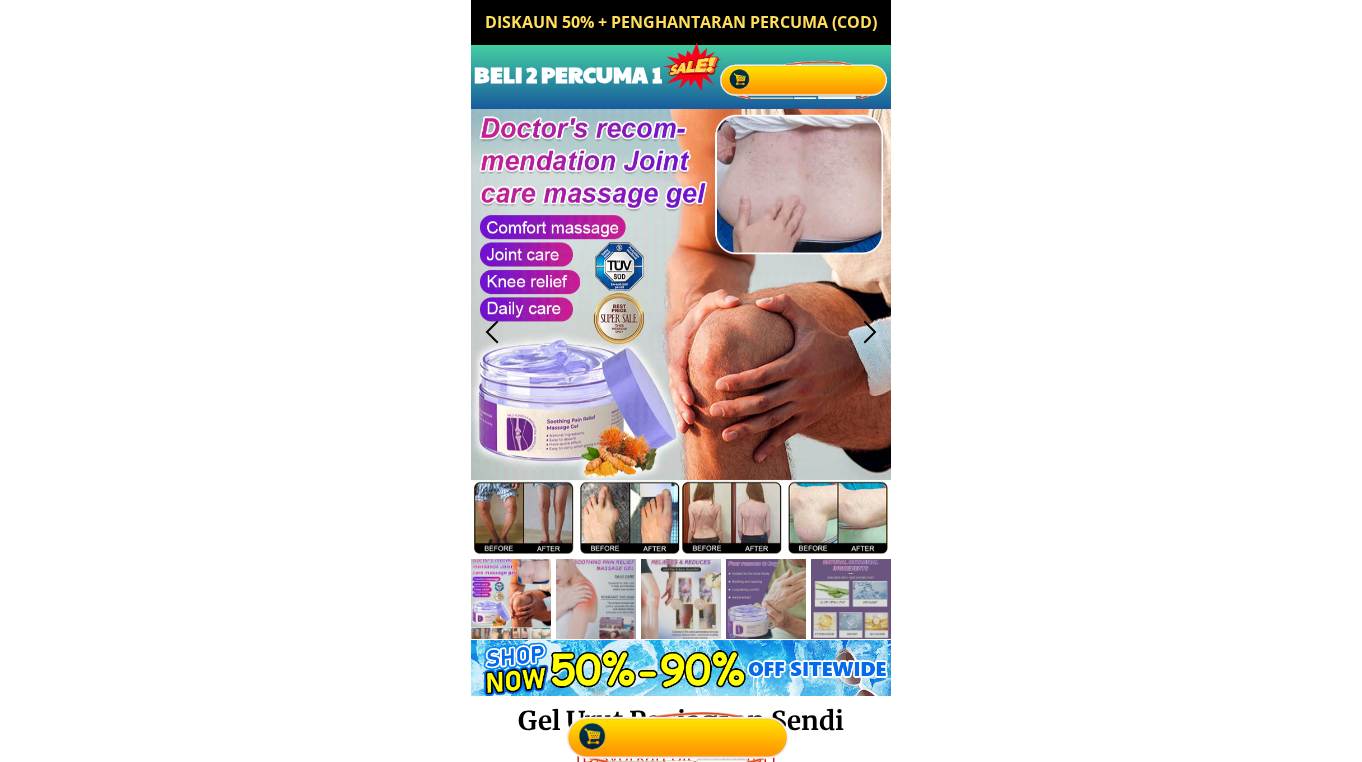click at bounding box center (805, 78) 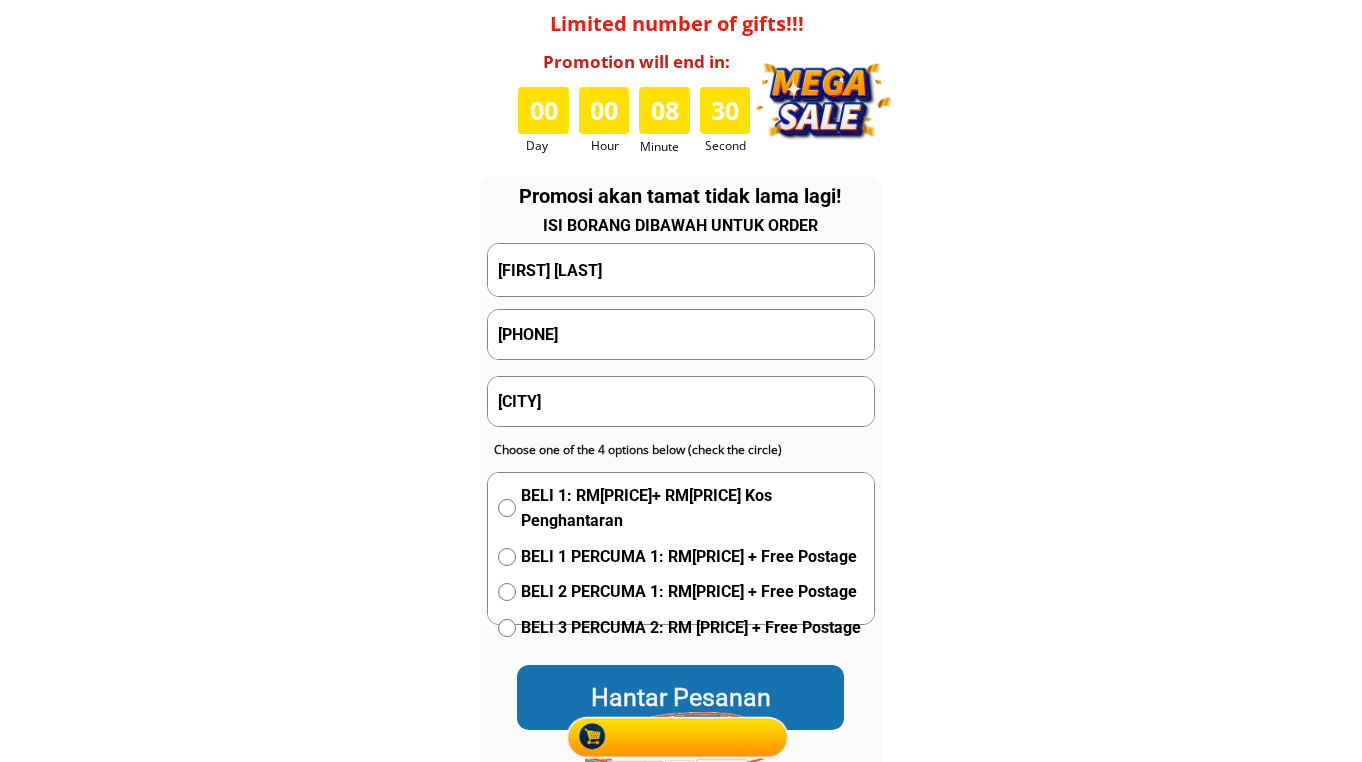 scroll, scrollTop: 9998, scrollLeft: 0, axis: vertical 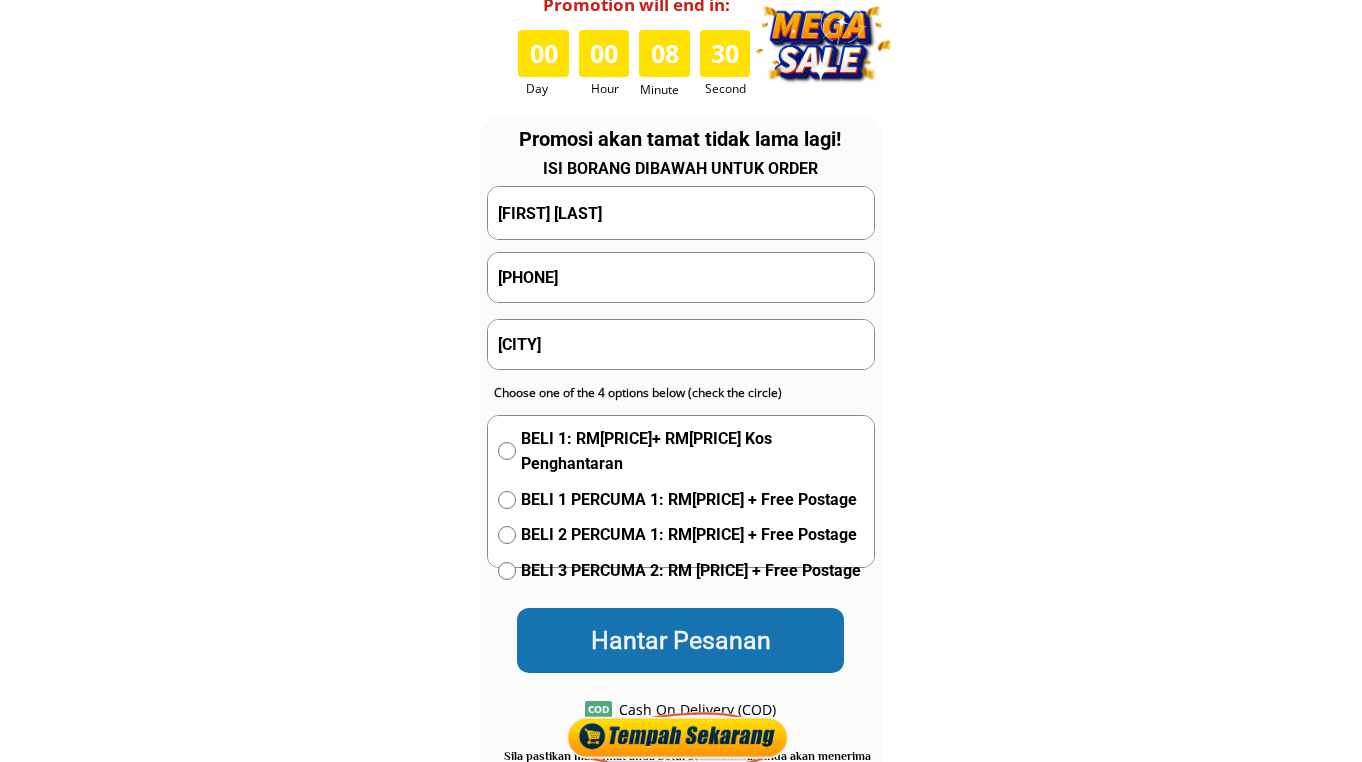 click on "Adilah Othman" at bounding box center (681, 212) 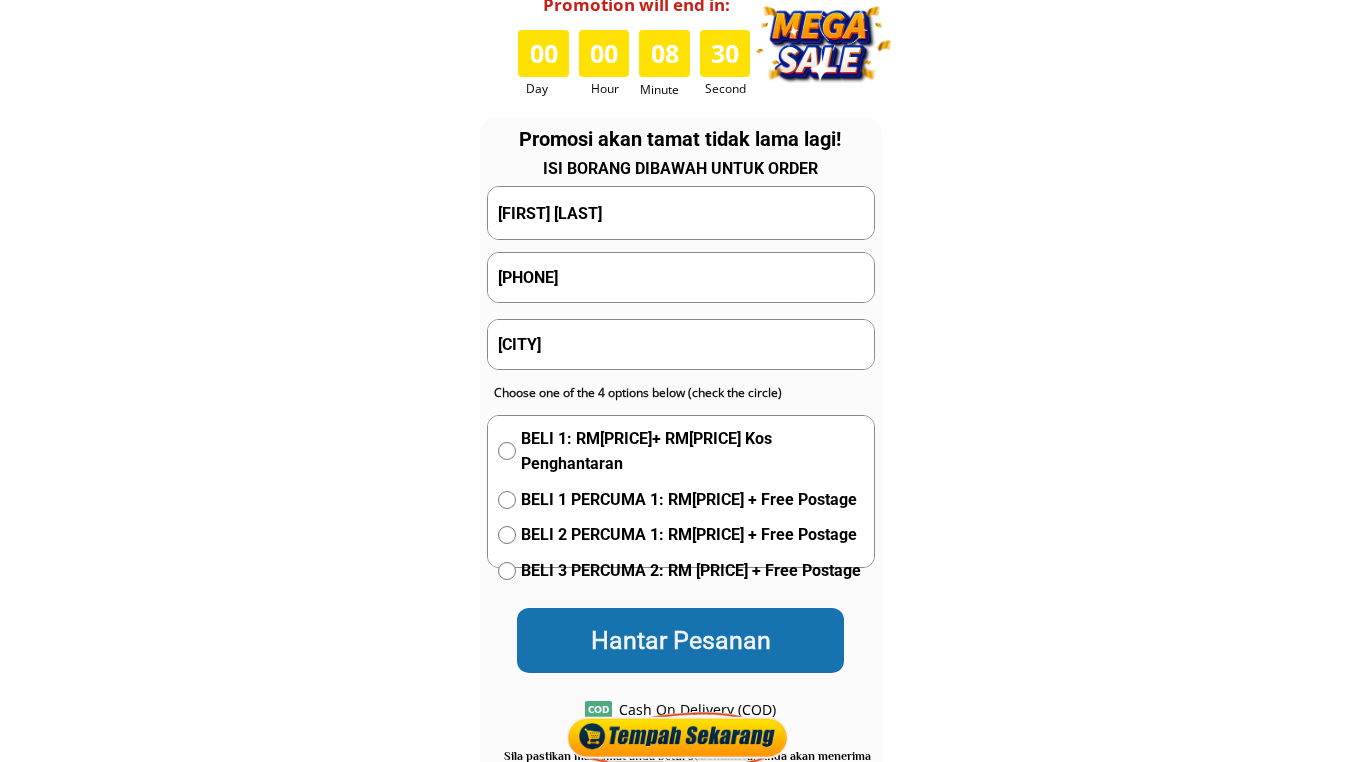 click on "Adilah Othman" at bounding box center (681, 212) 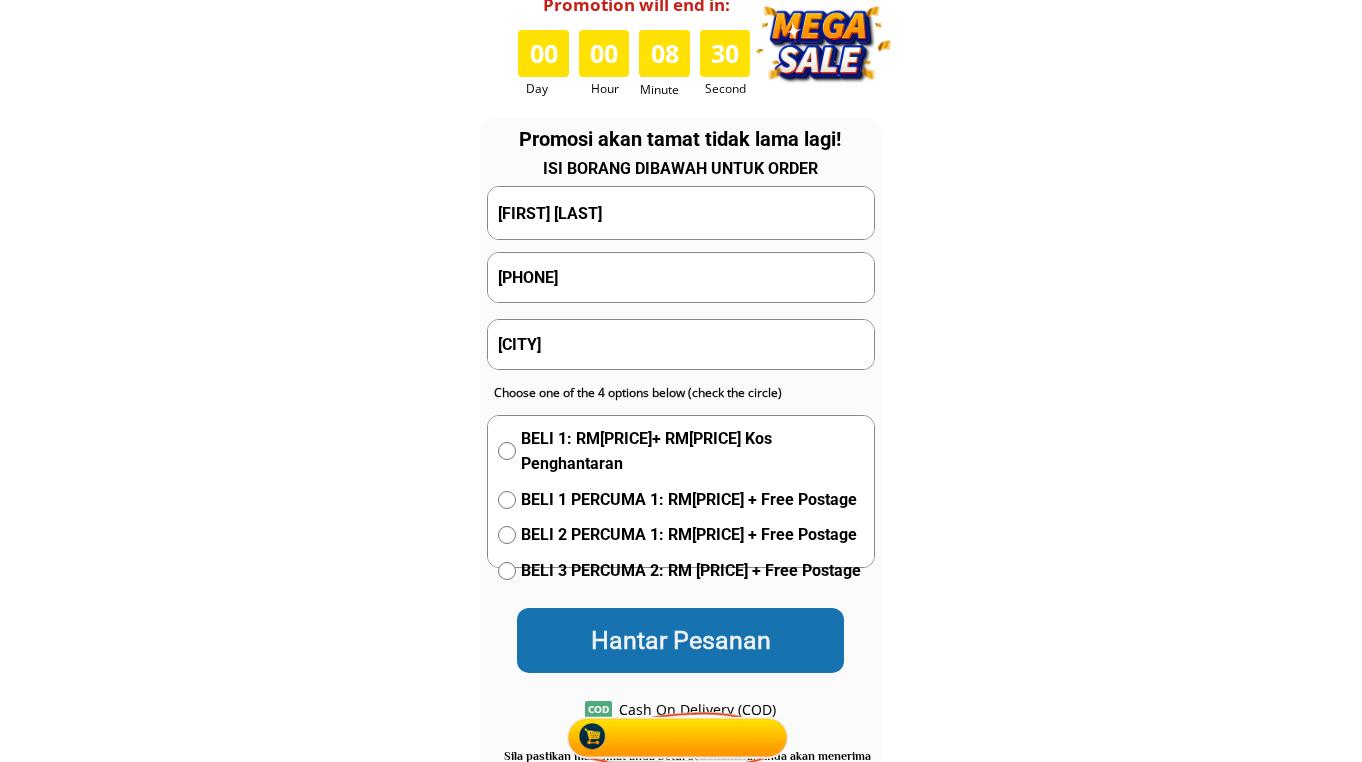click on "Adilah Othman" at bounding box center (681, 212) 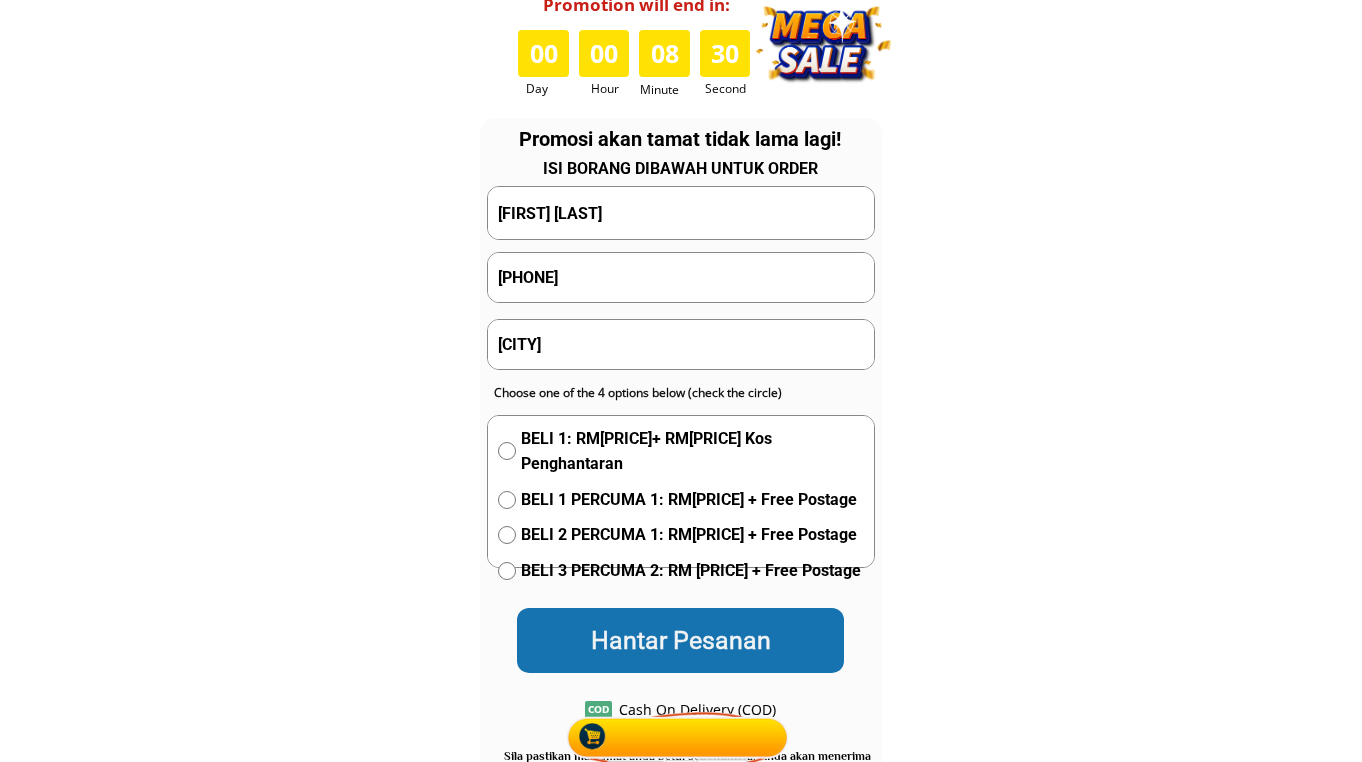 paste on "SITI khadijah" 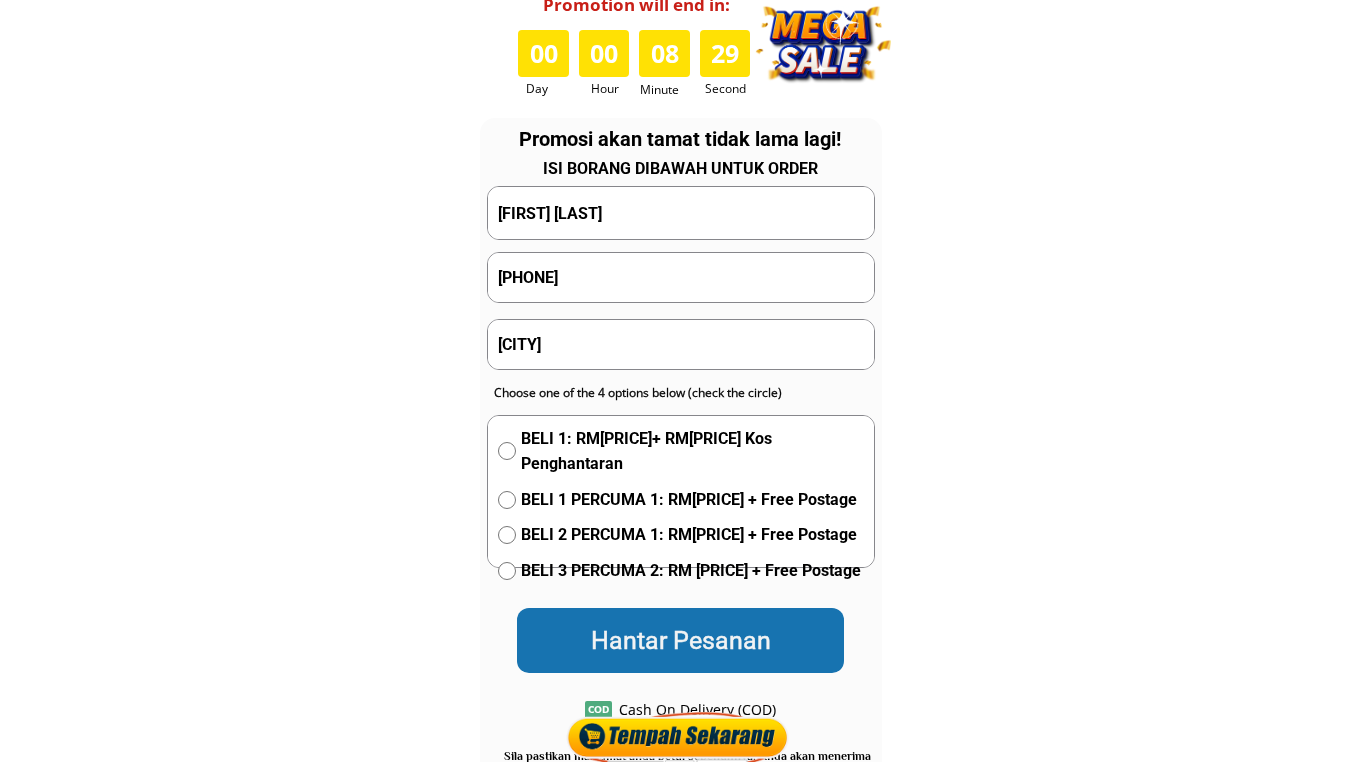 type on "SITI khadijah" 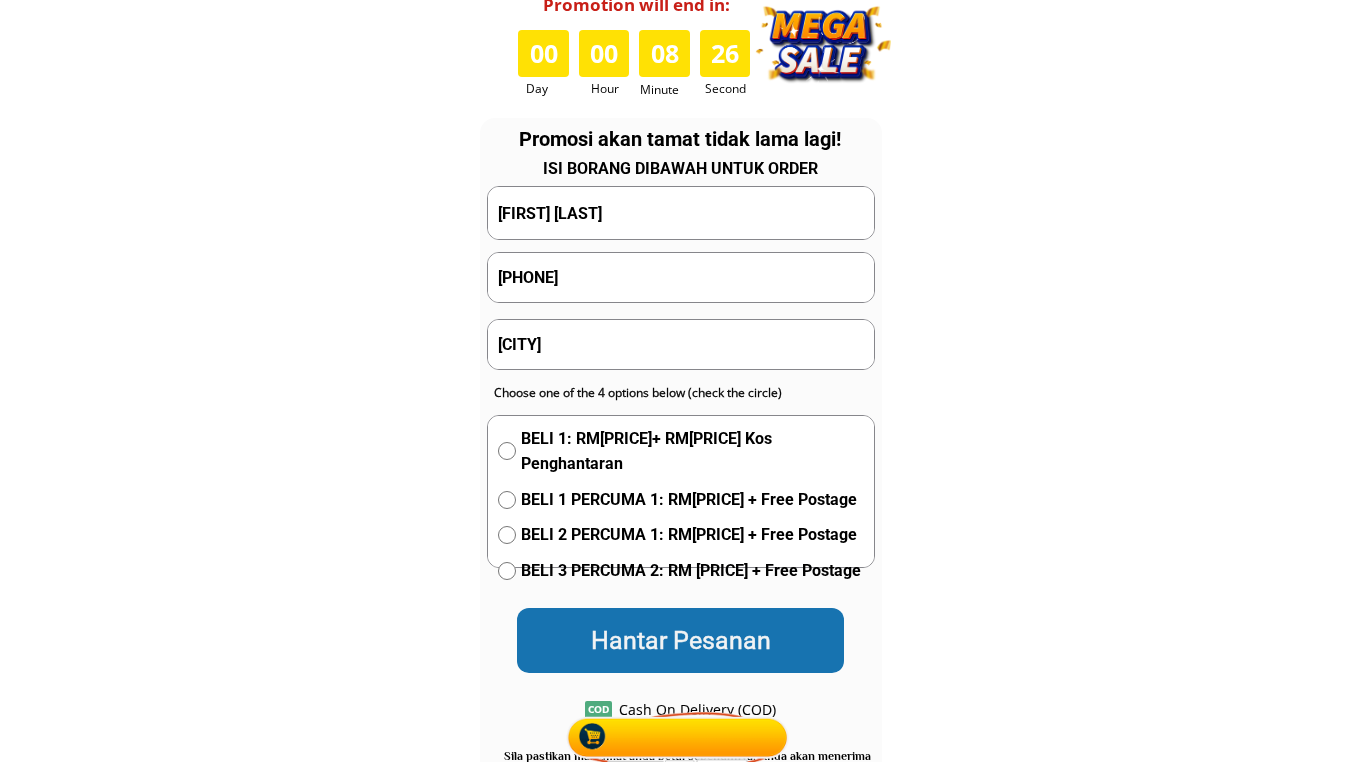 click on "0123726378" at bounding box center [681, 277] 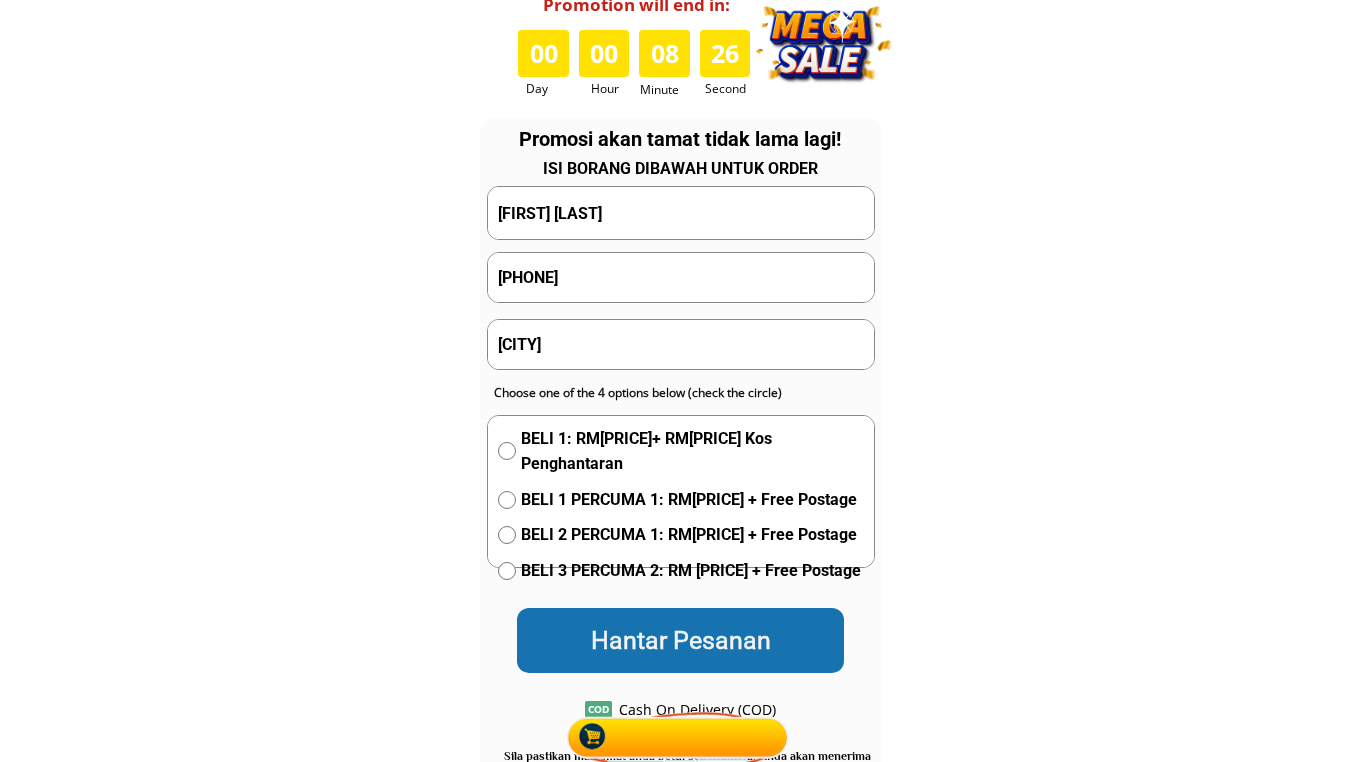 click on "0123726378" at bounding box center [681, 277] 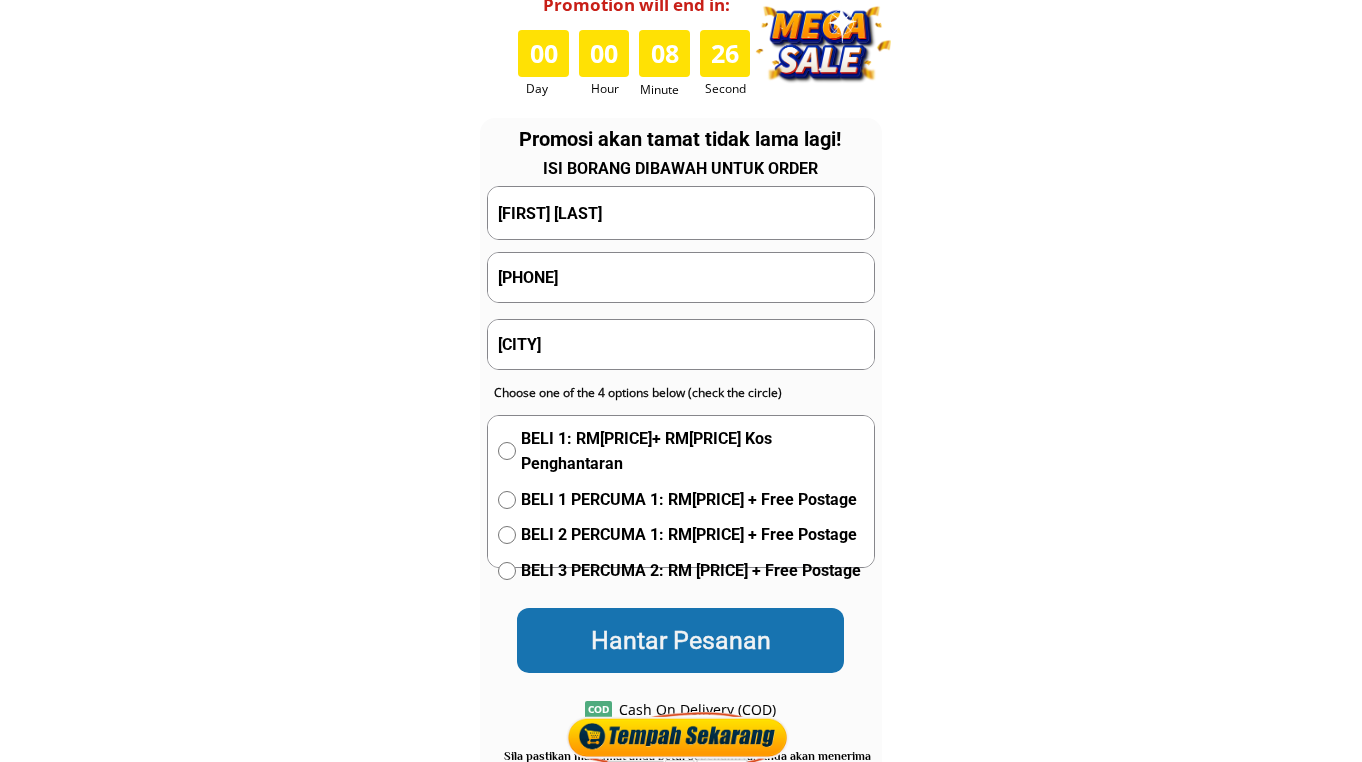 click on "0123726378" at bounding box center [681, 277] 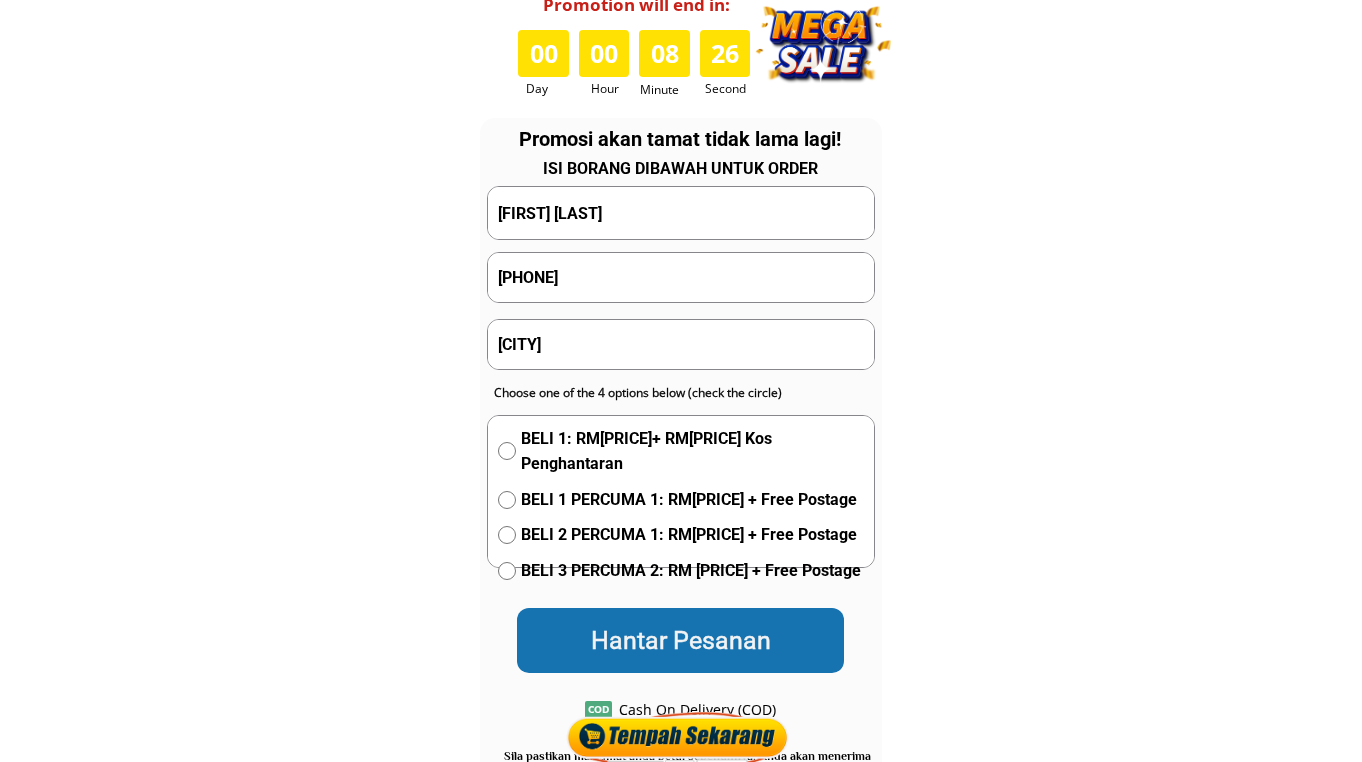 paste on "73567249" 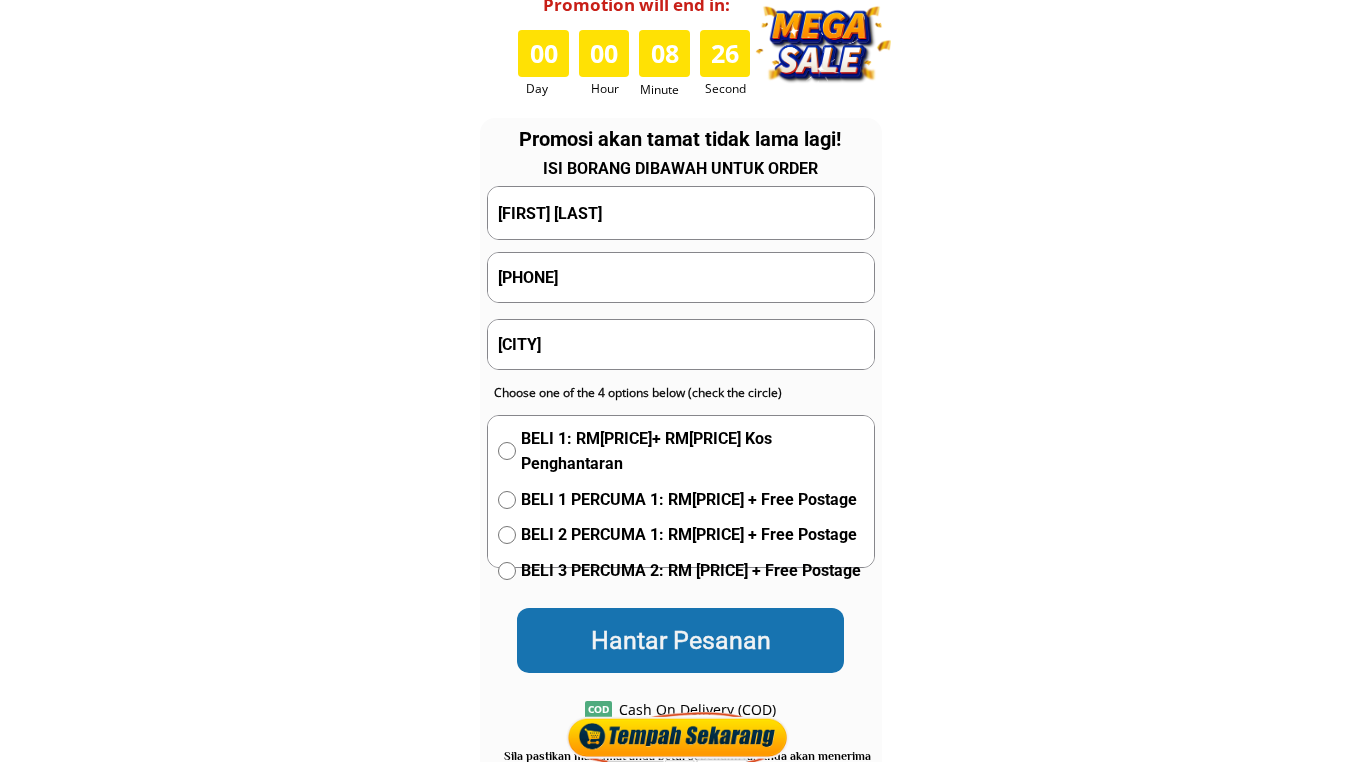 type on "0173567249" 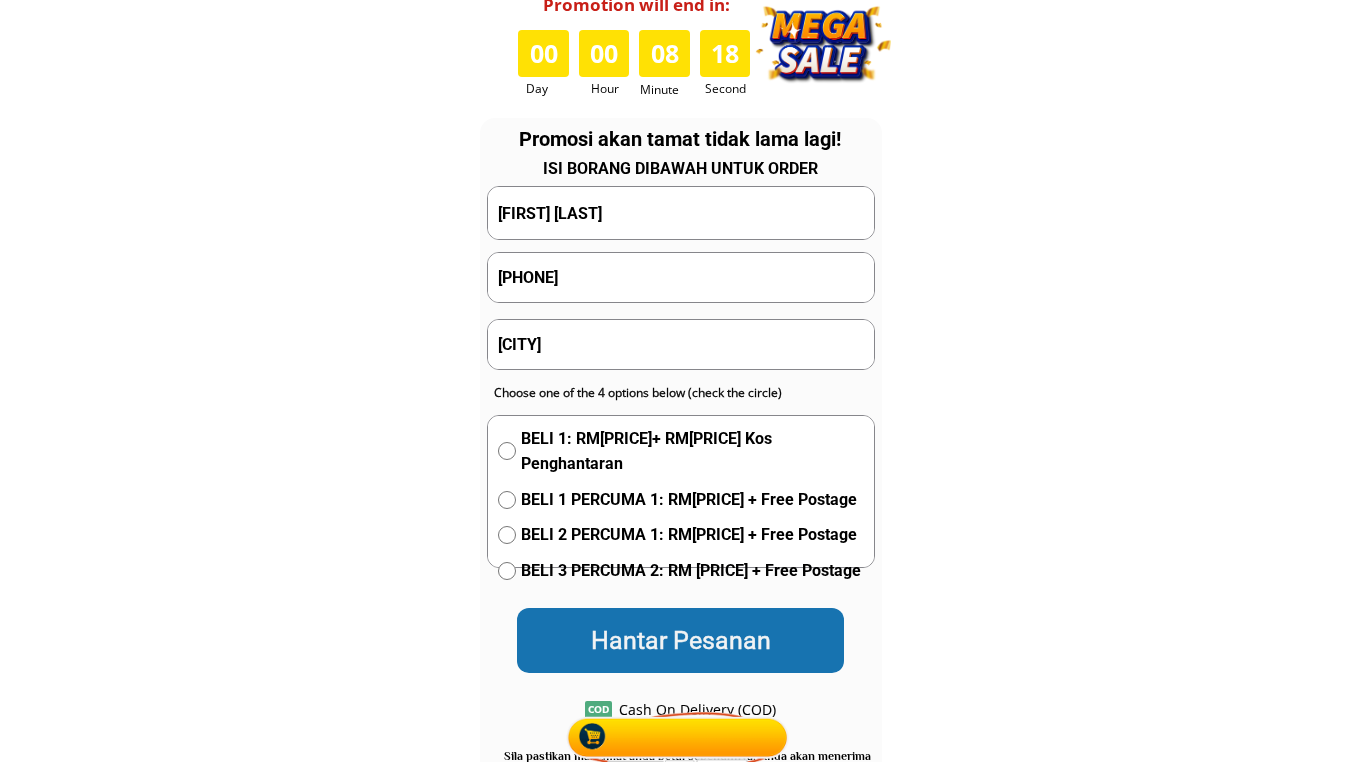 click on "SITI khadijah" at bounding box center [681, 212] 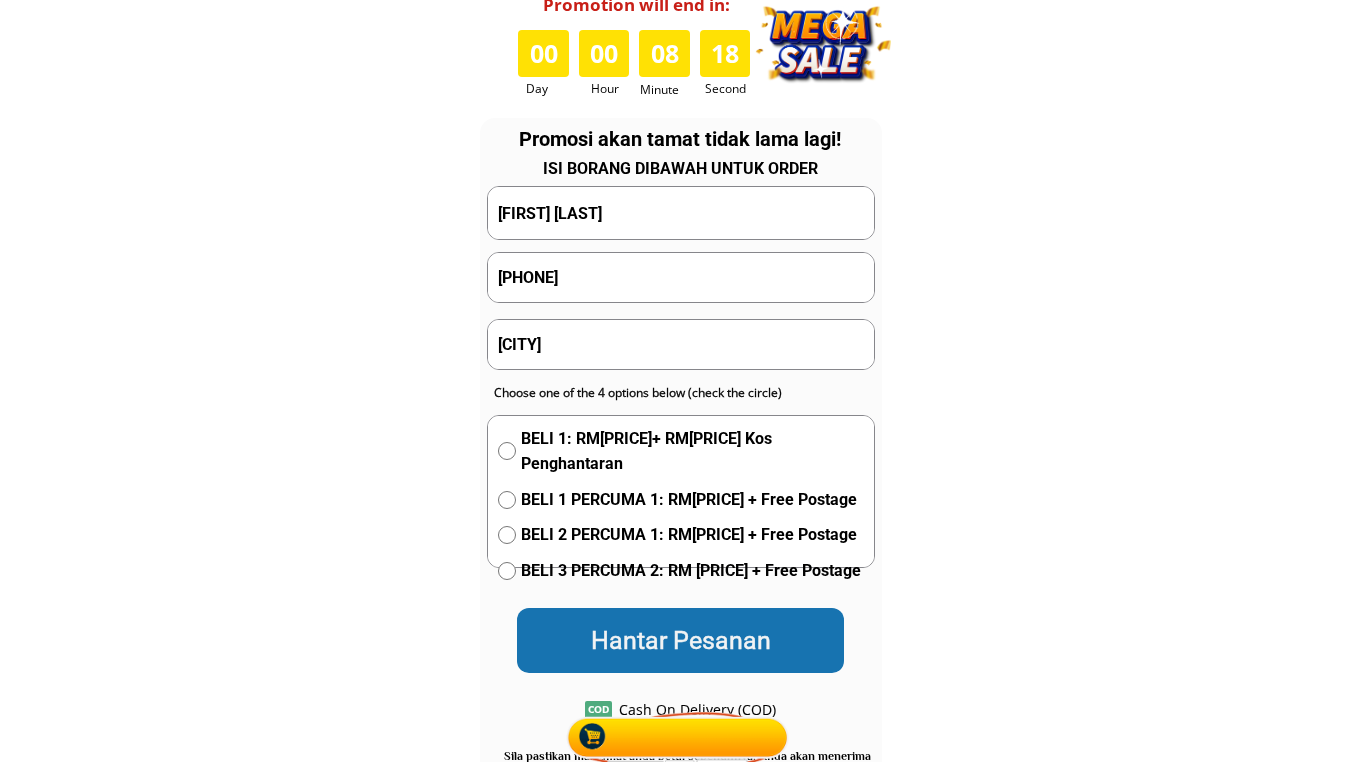 click on "SITI khadijah" at bounding box center [681, 212] 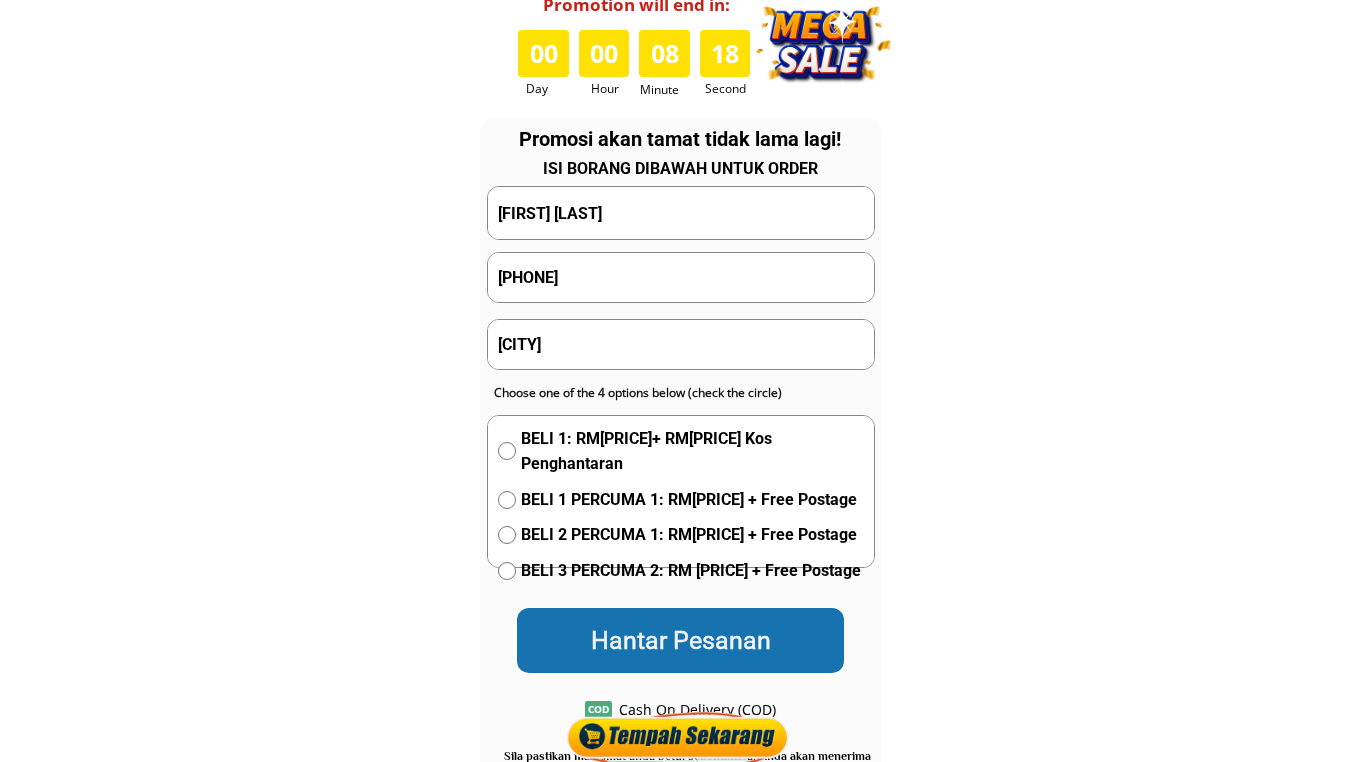 click on "SITI khadijah" at bounding box center [681, 212] 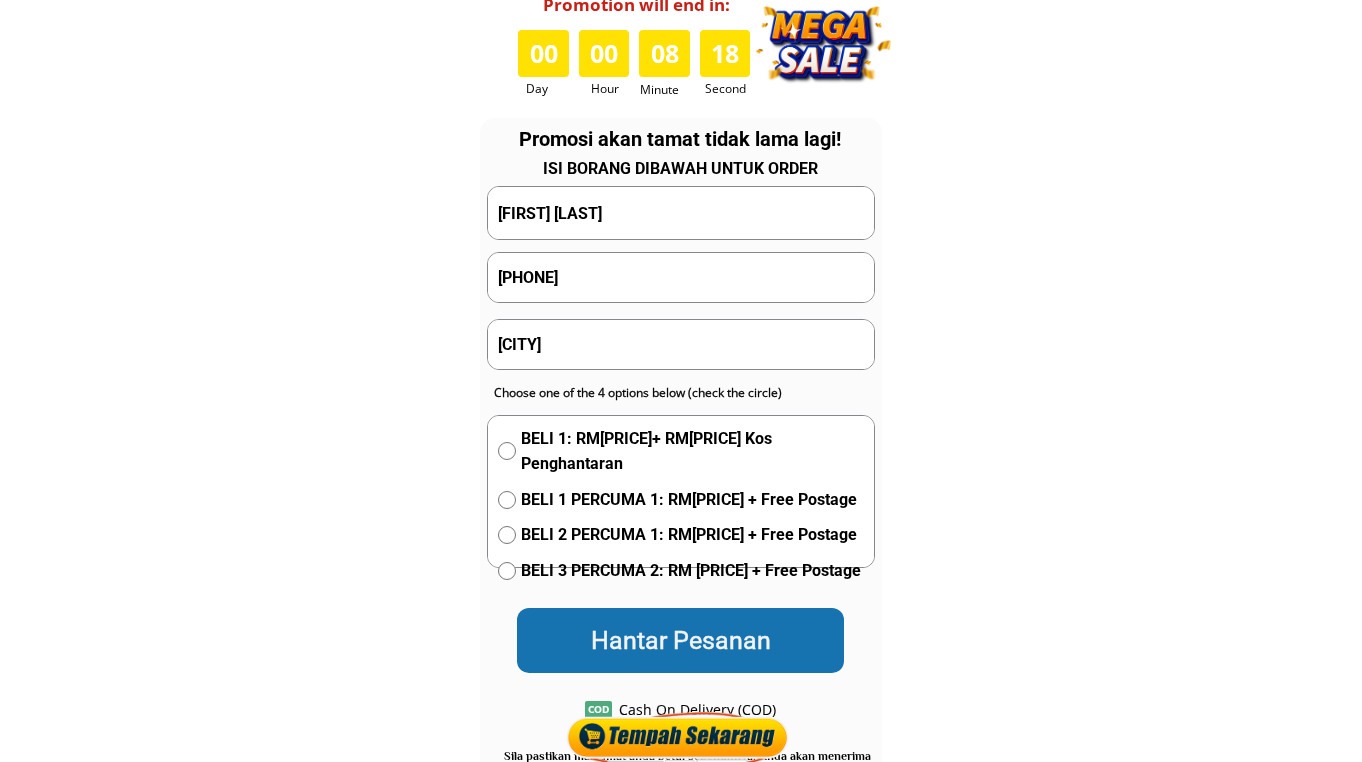 paste on "Binti abdullah" 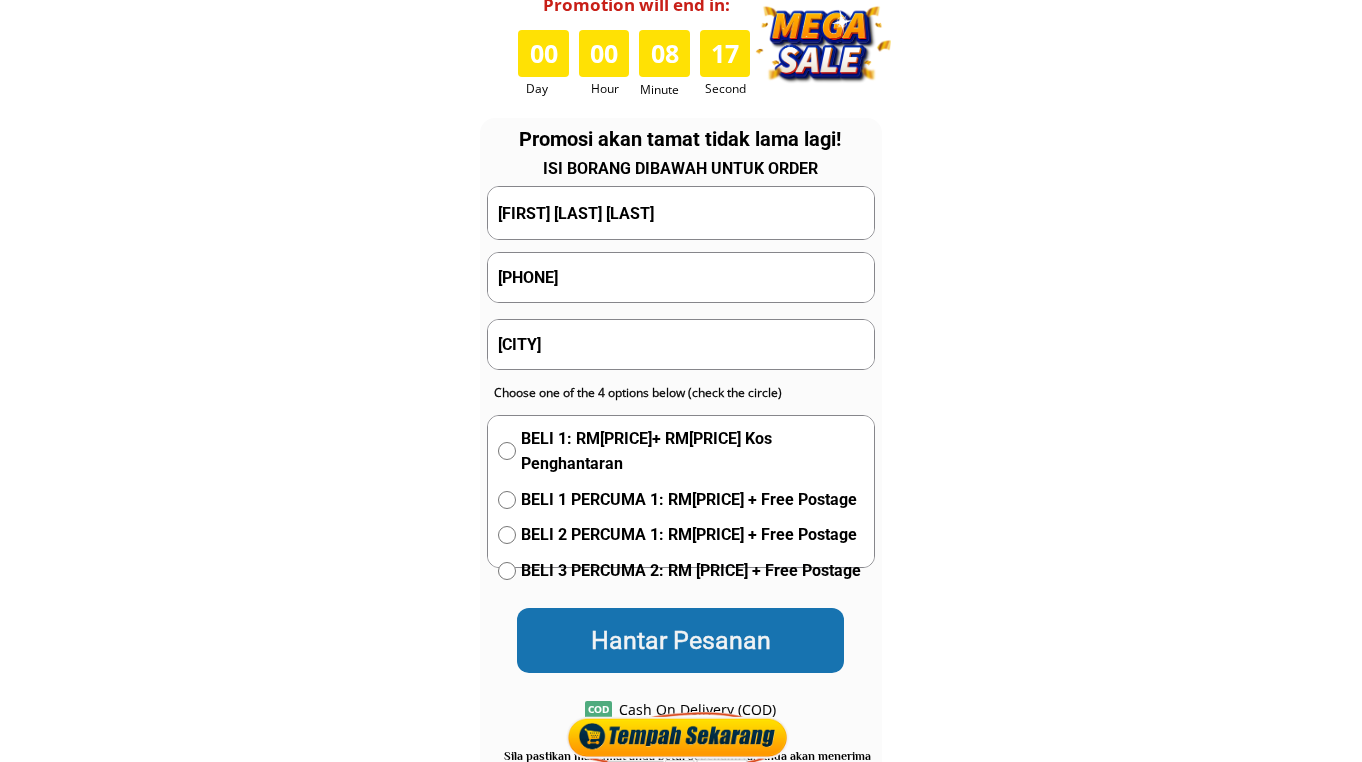 type on "SITI khadijah Binti abdullah" 